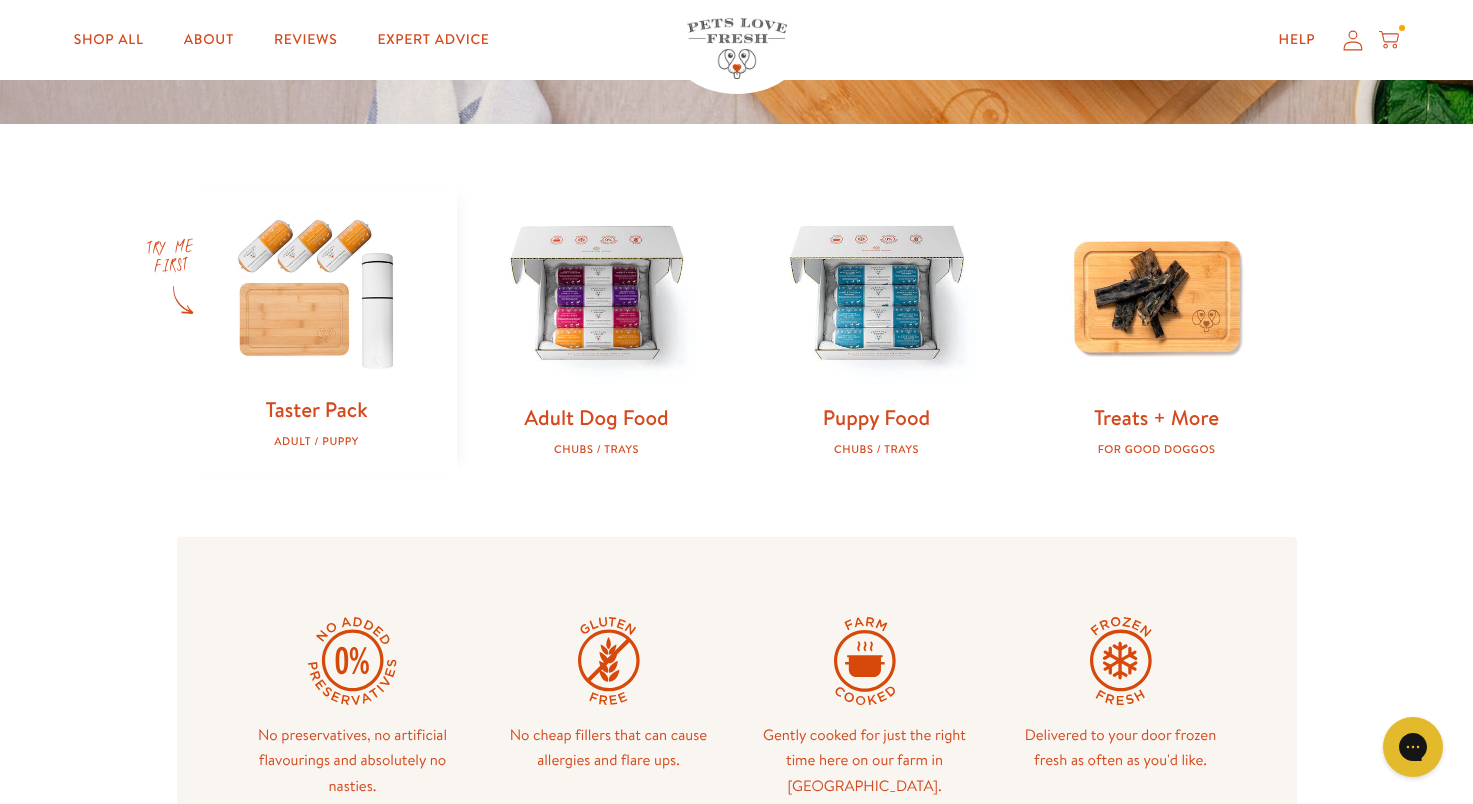 scroll, scrollTop: 600, scrollLeft: 0, axis: vertical 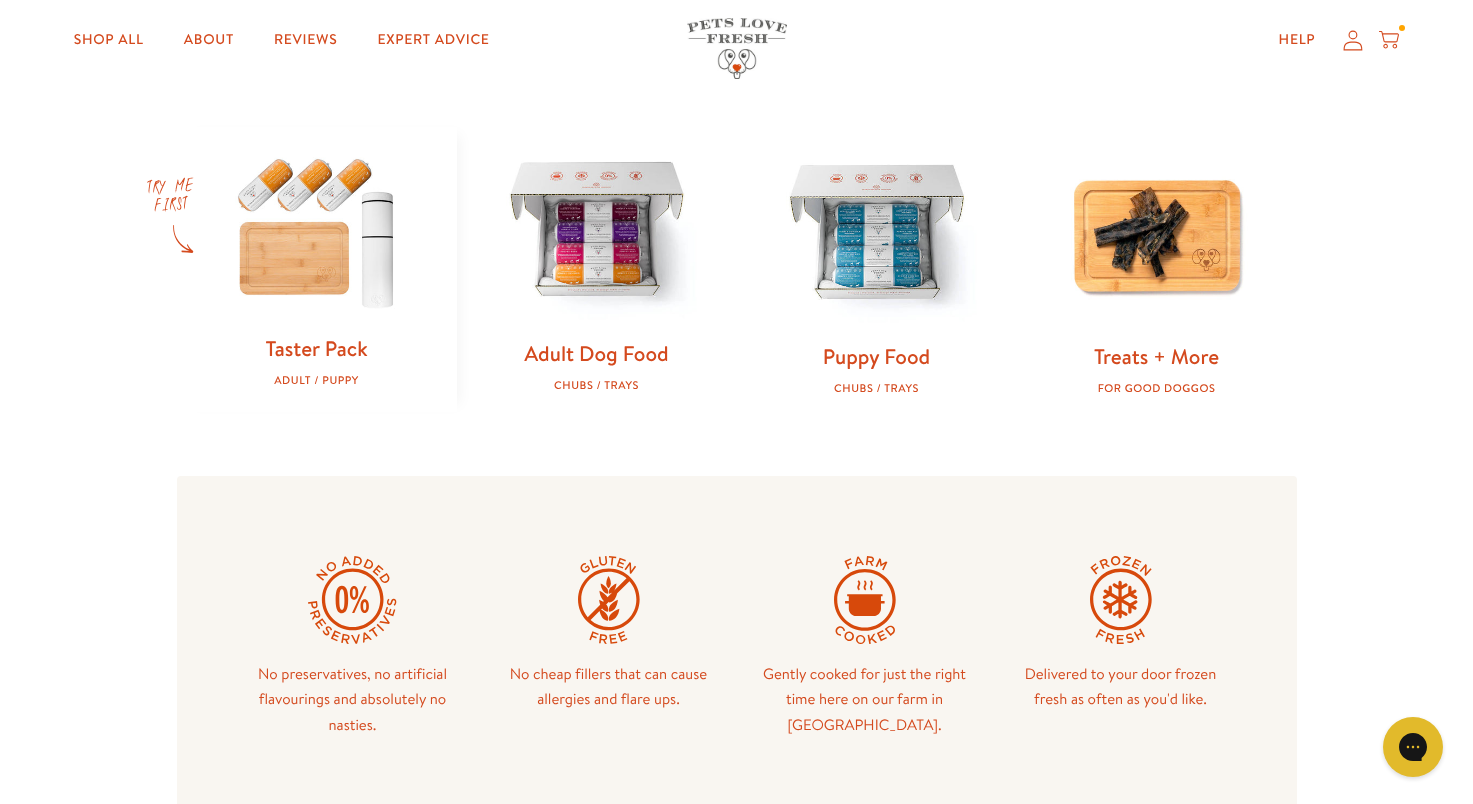 click at bounding box center (597, 232) 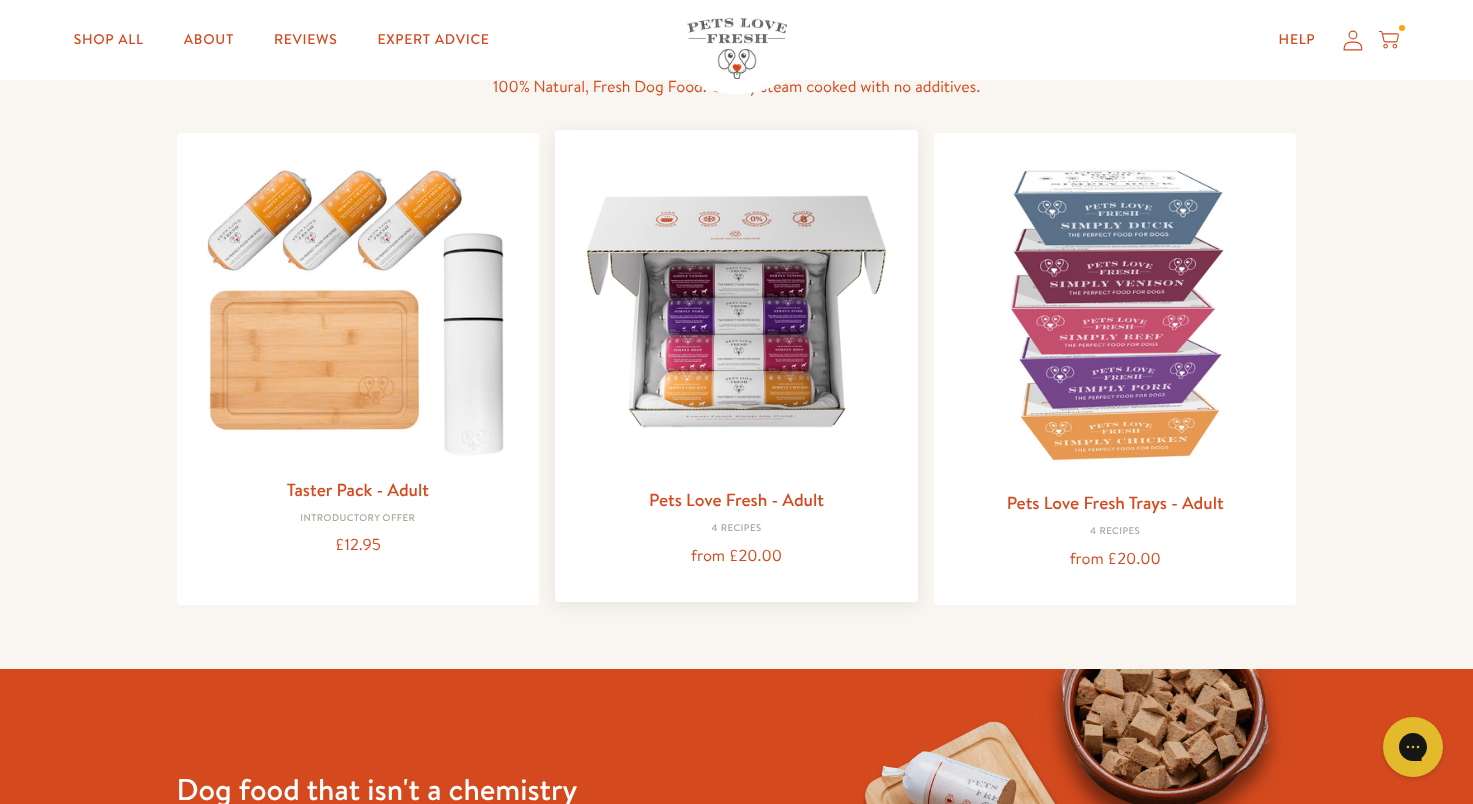 scroll, scrollTop: 200, scrollLeft: 0, axis: vertical 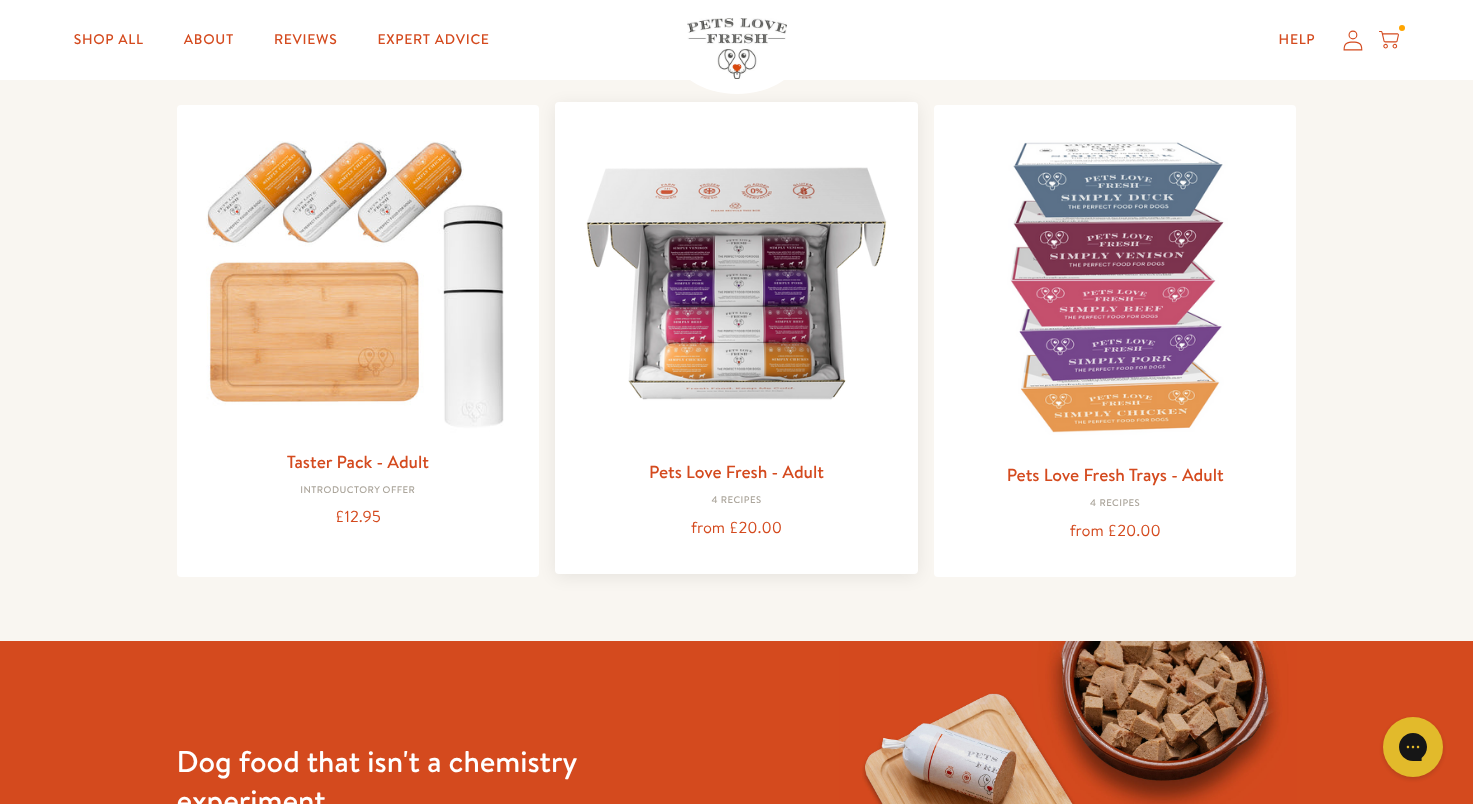 click on "Pets Love Fresh - Adult" at bounding box center (736, 471) 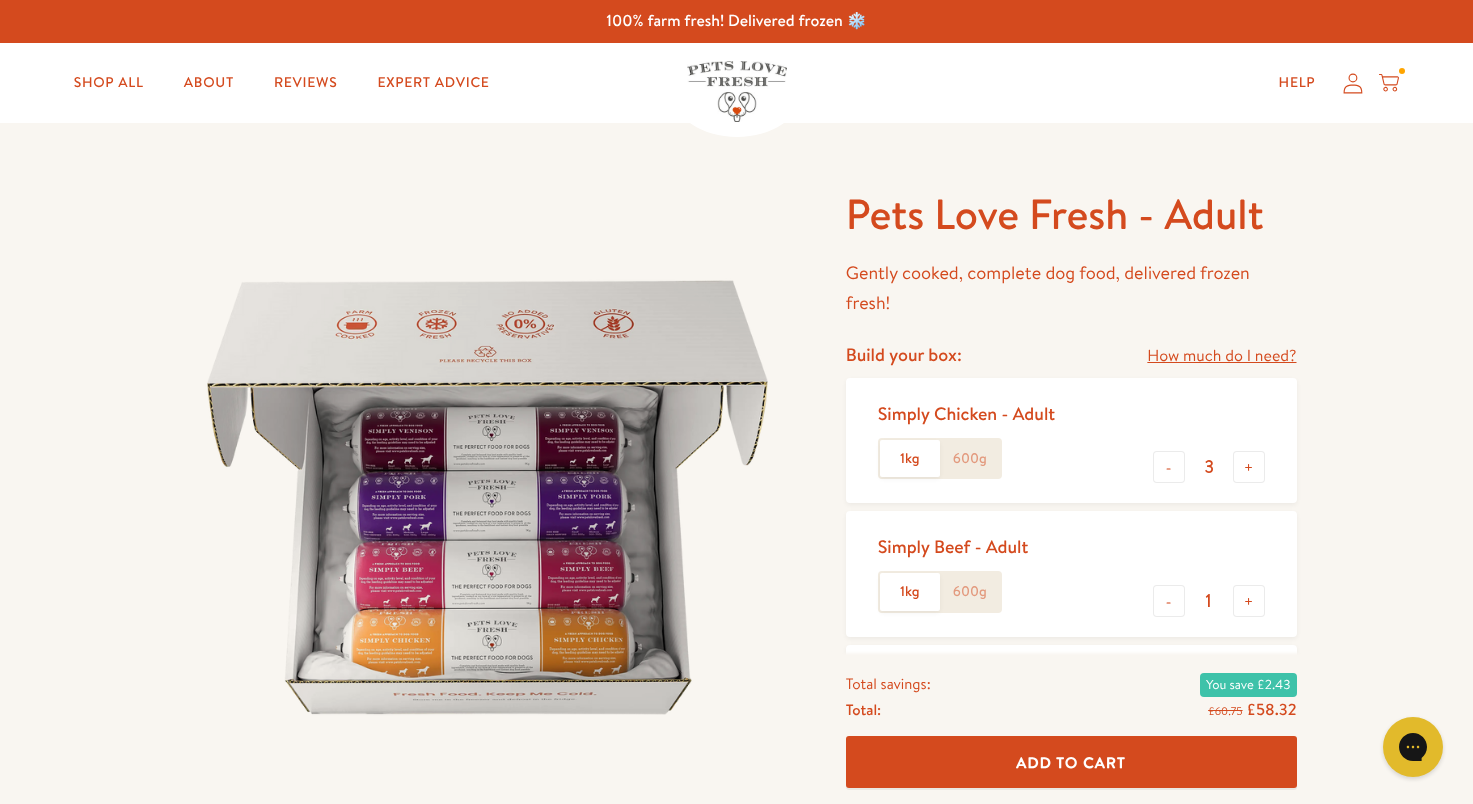 scroll, scrollTop: 0, scrollLeft: 0, axis: both 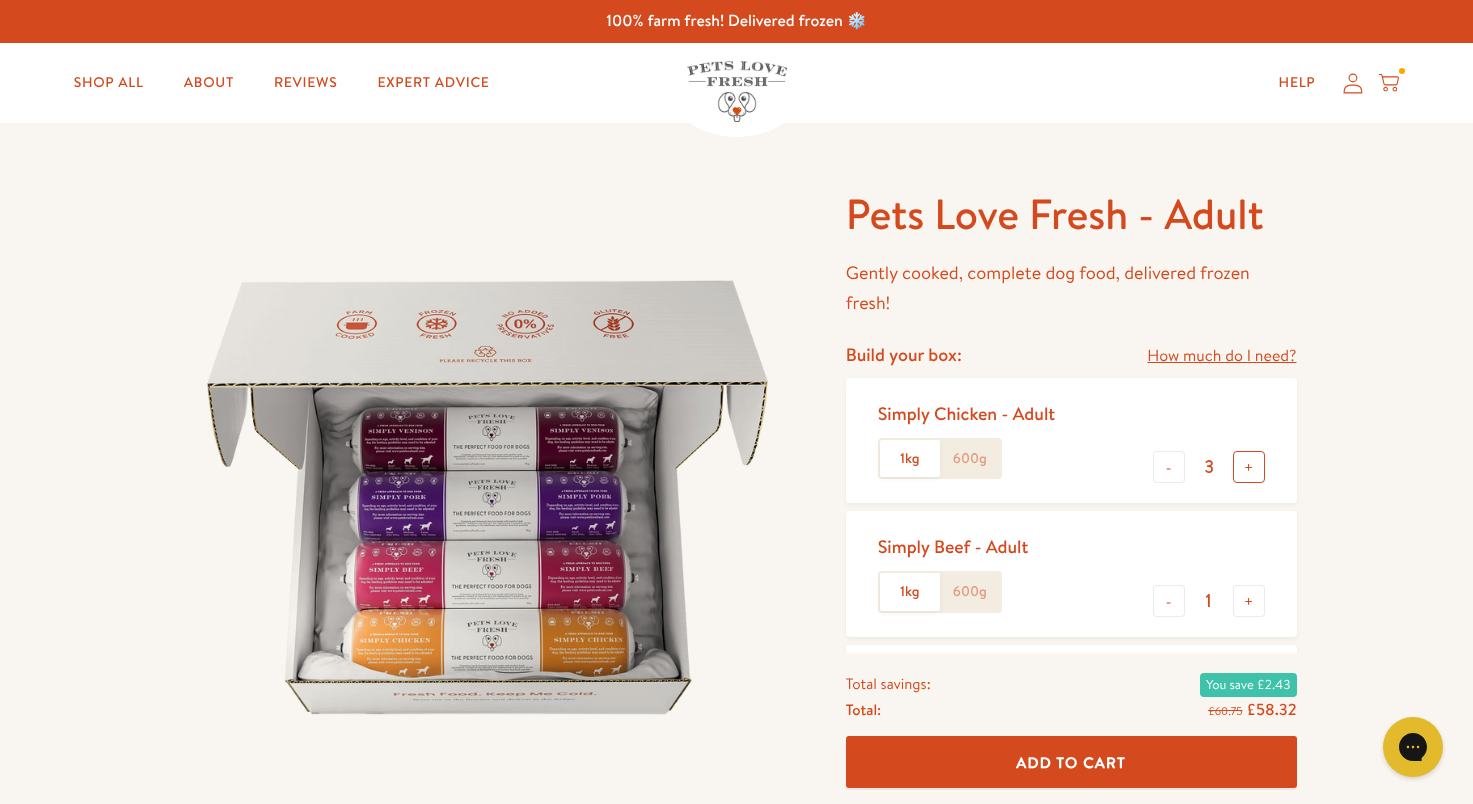 click on "+" at bounding box center (1249, 467) 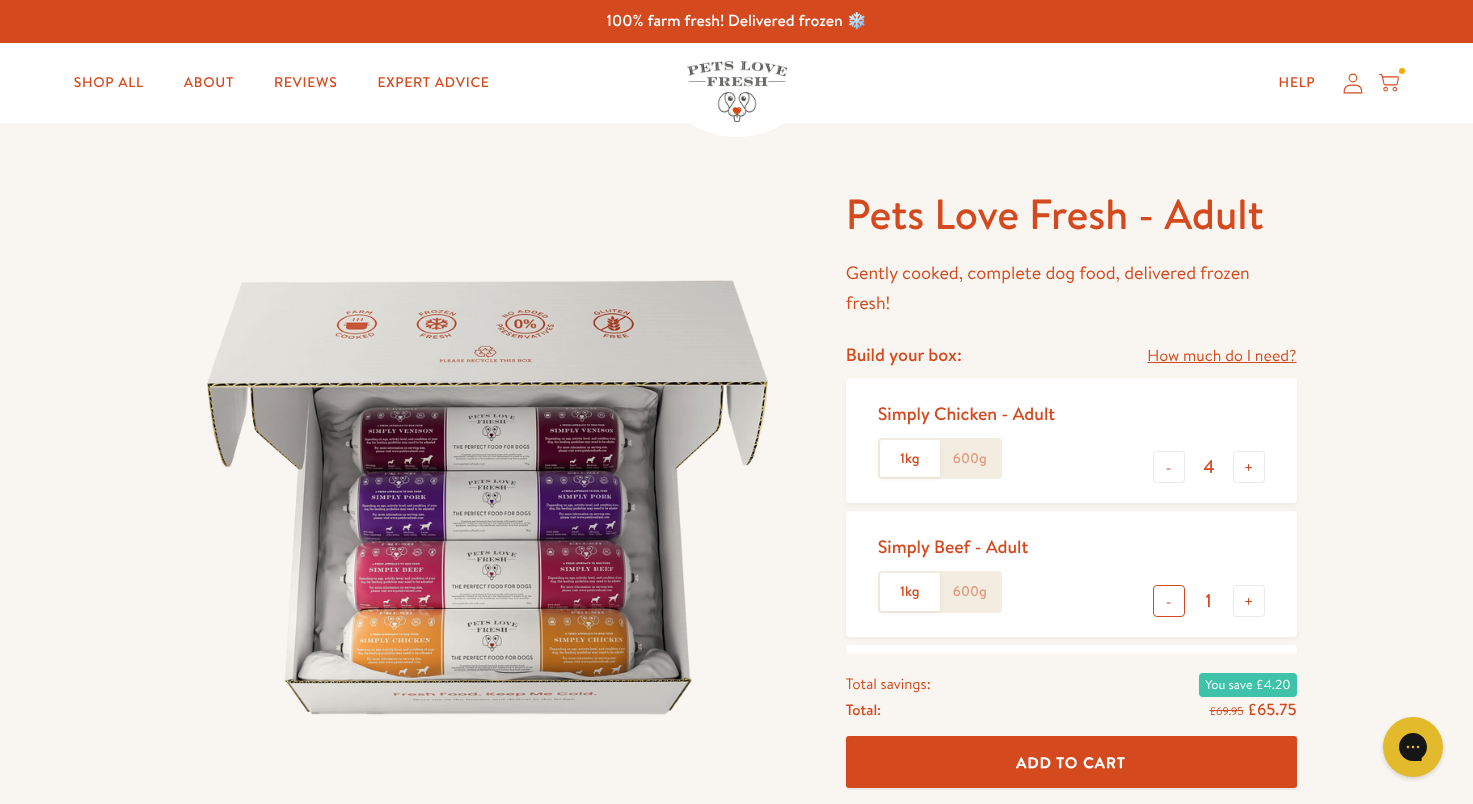 click on "-" at bounding box center (1169, 601) 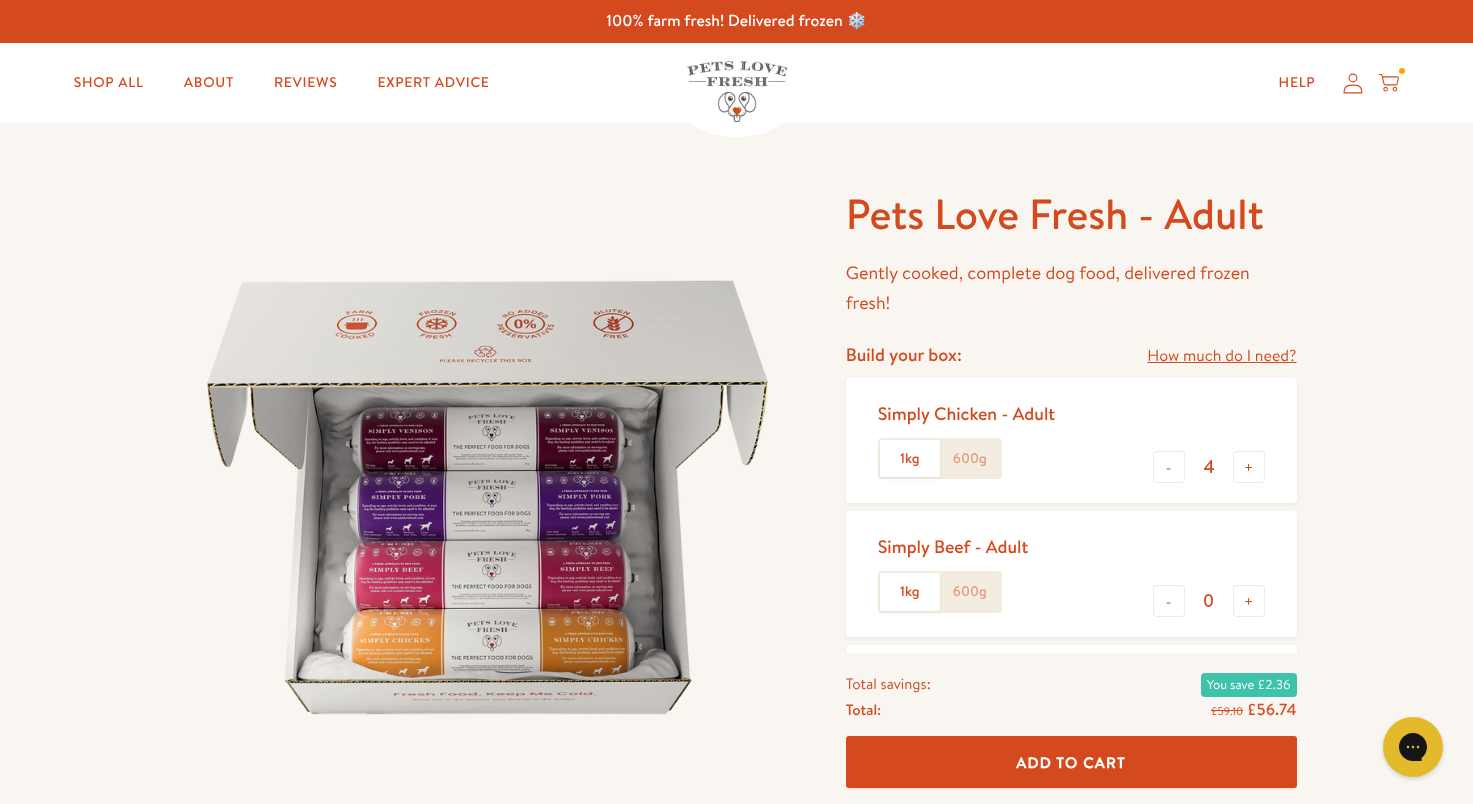 click on "600g" 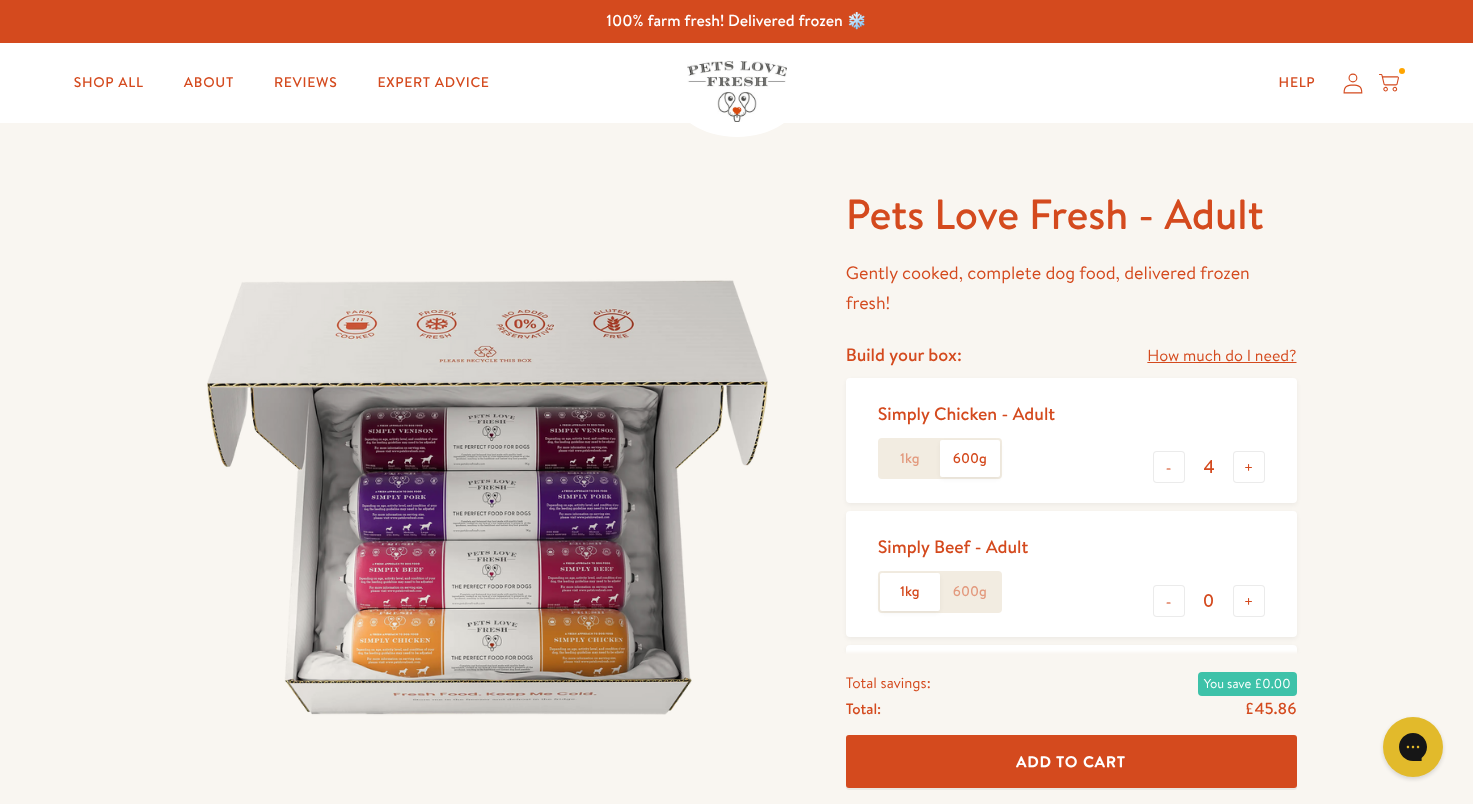 click on "1kg" 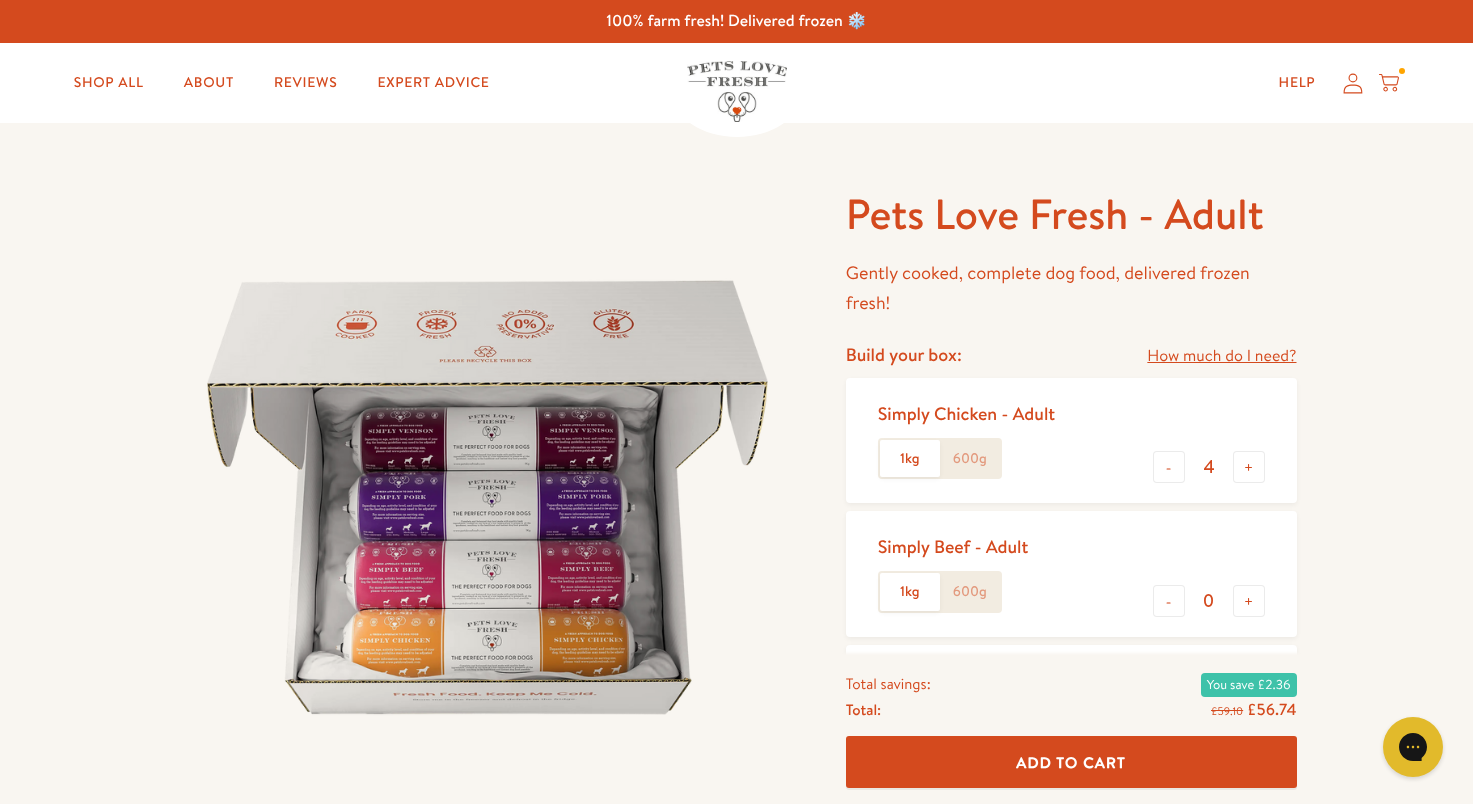 click on "600g" 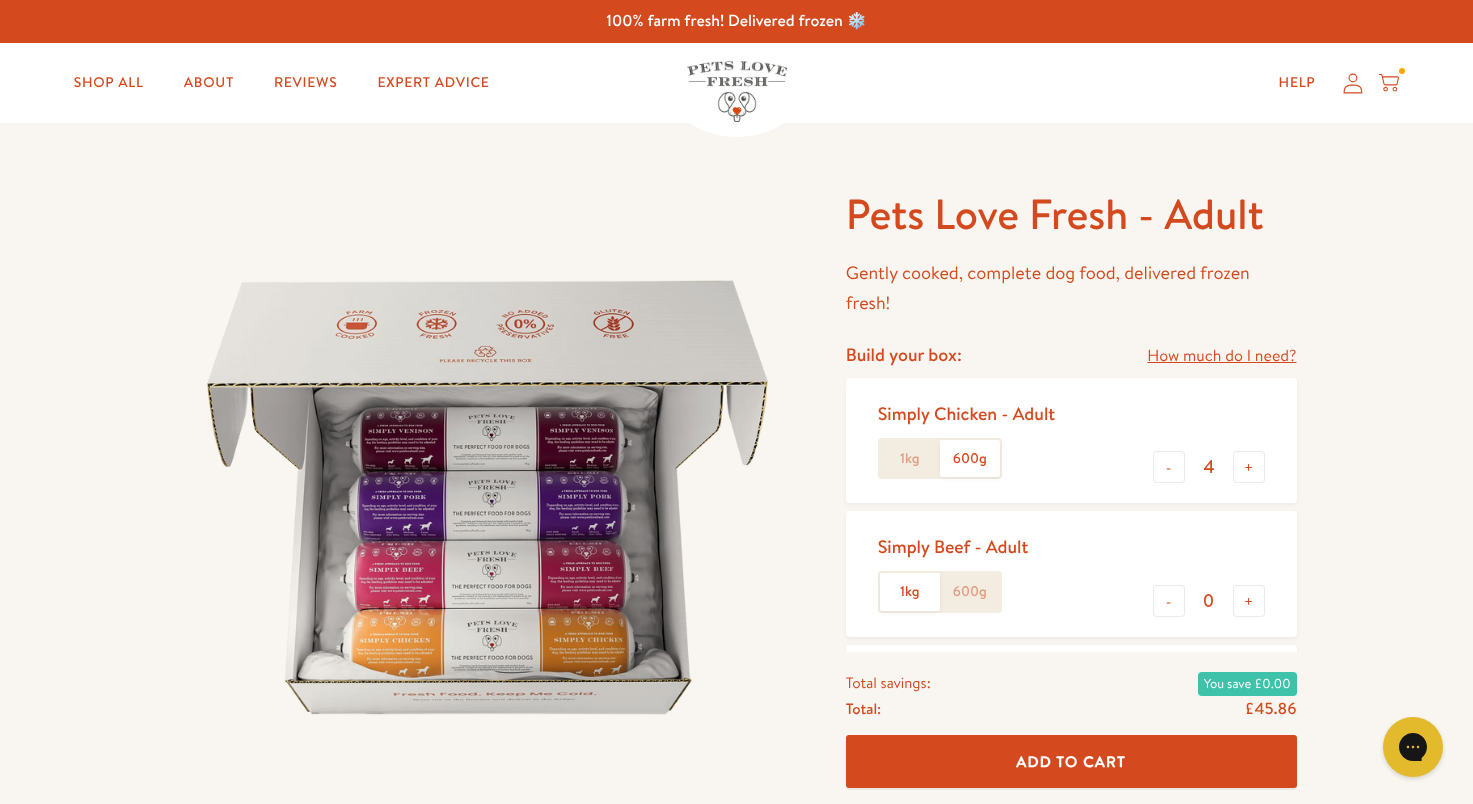 click on "1kg" 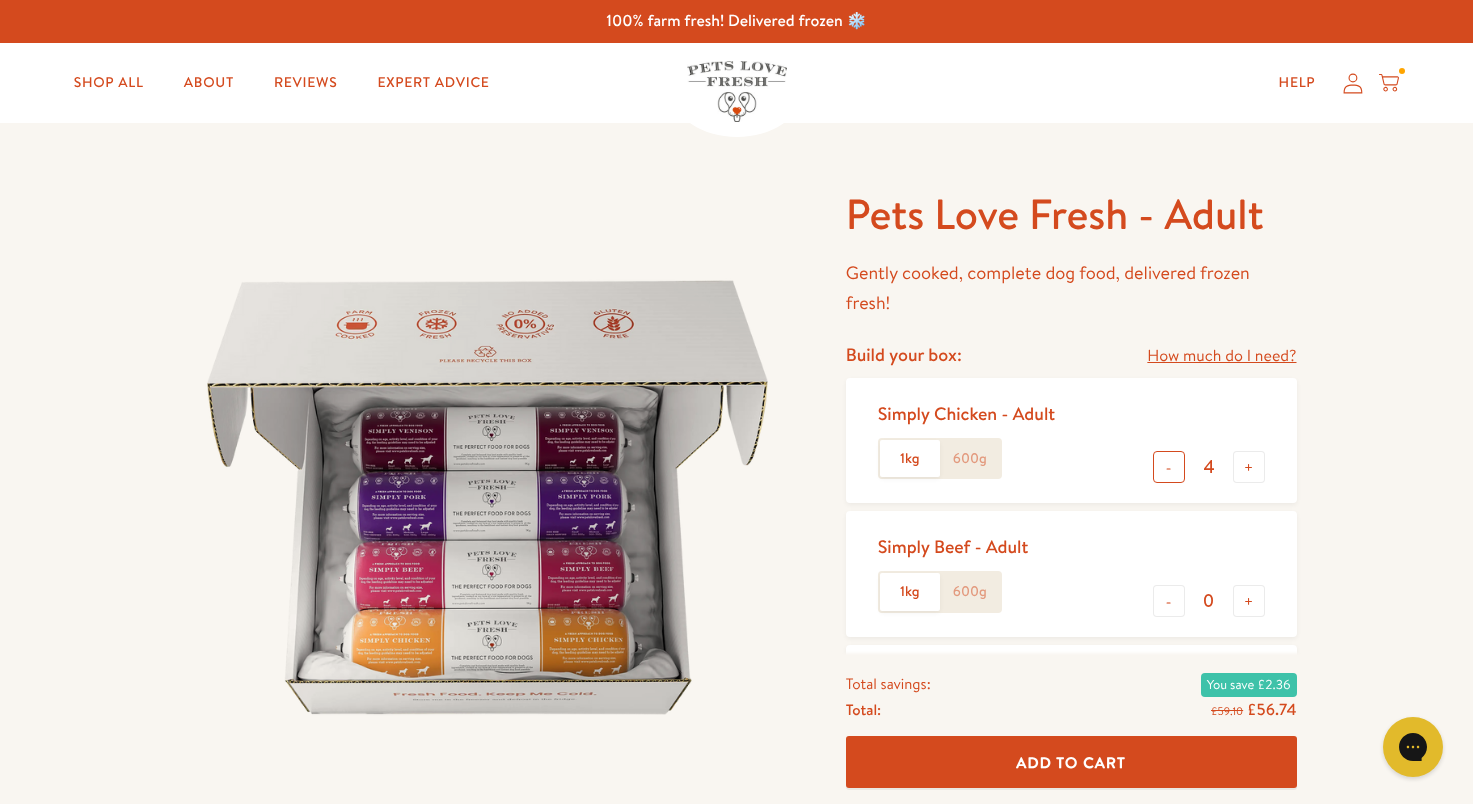 click on "-" at bounding box center [1169, 467] 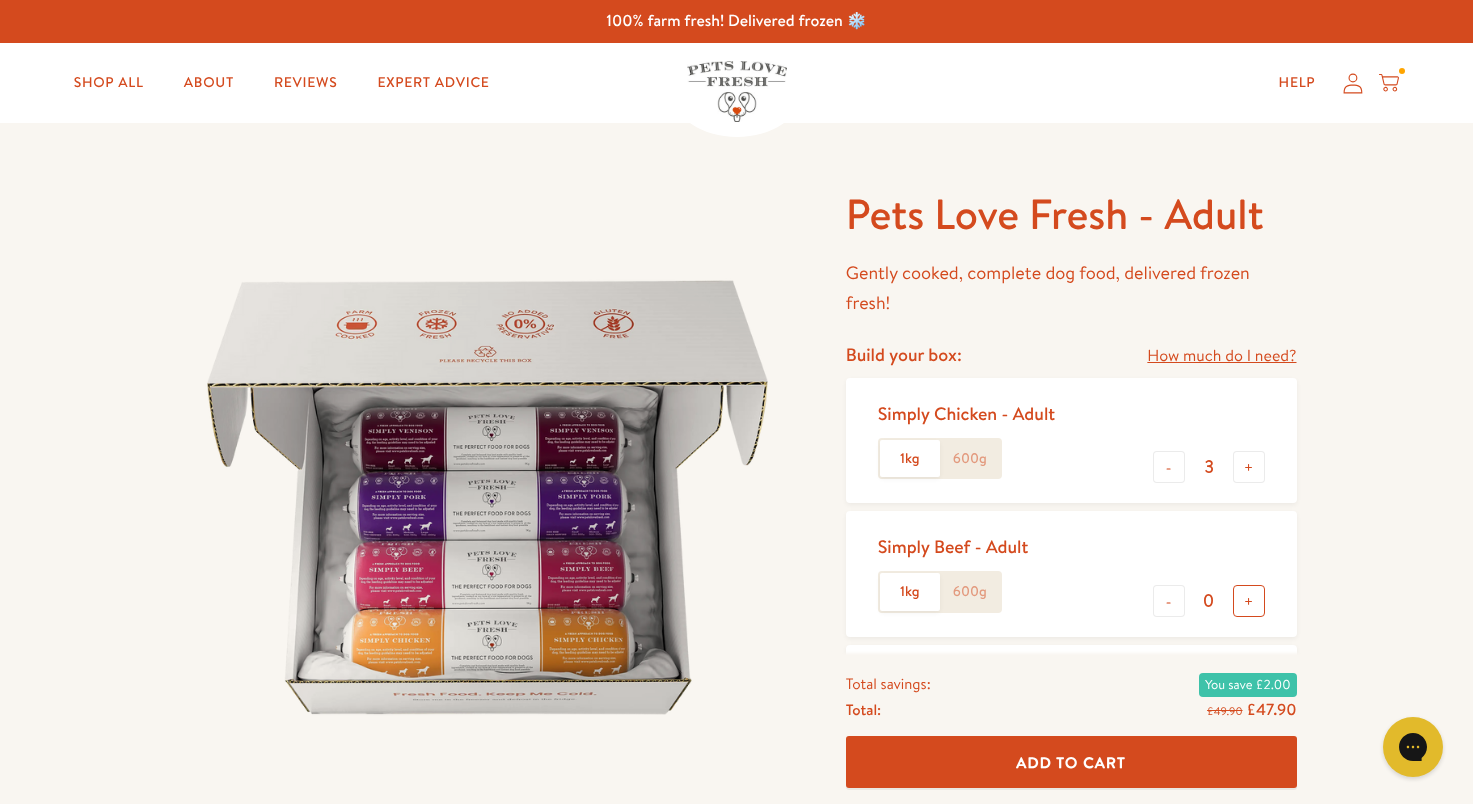 click on "+" at bounding box center [1249, 601] 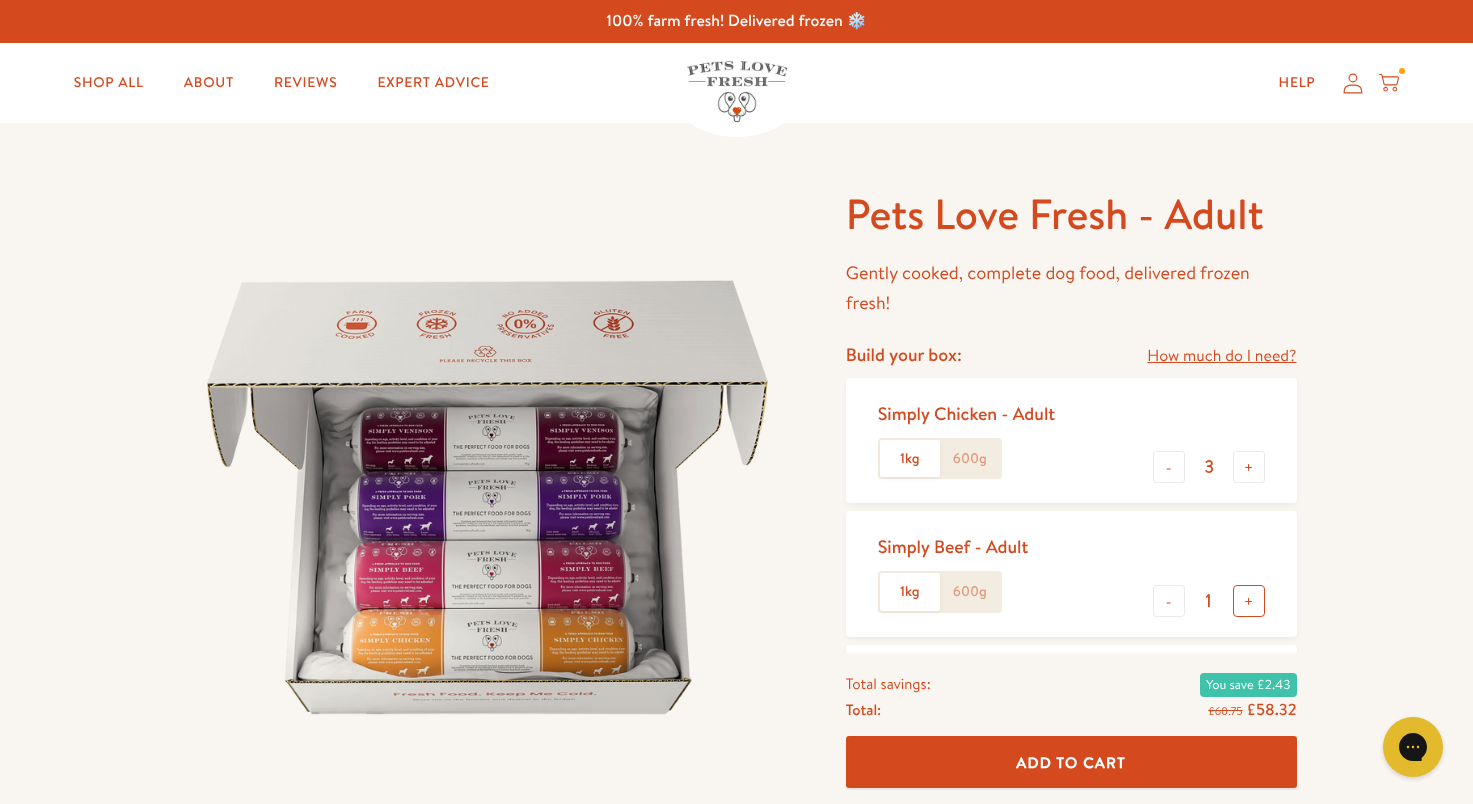 click on "+" at bounding box center [1249, 601] 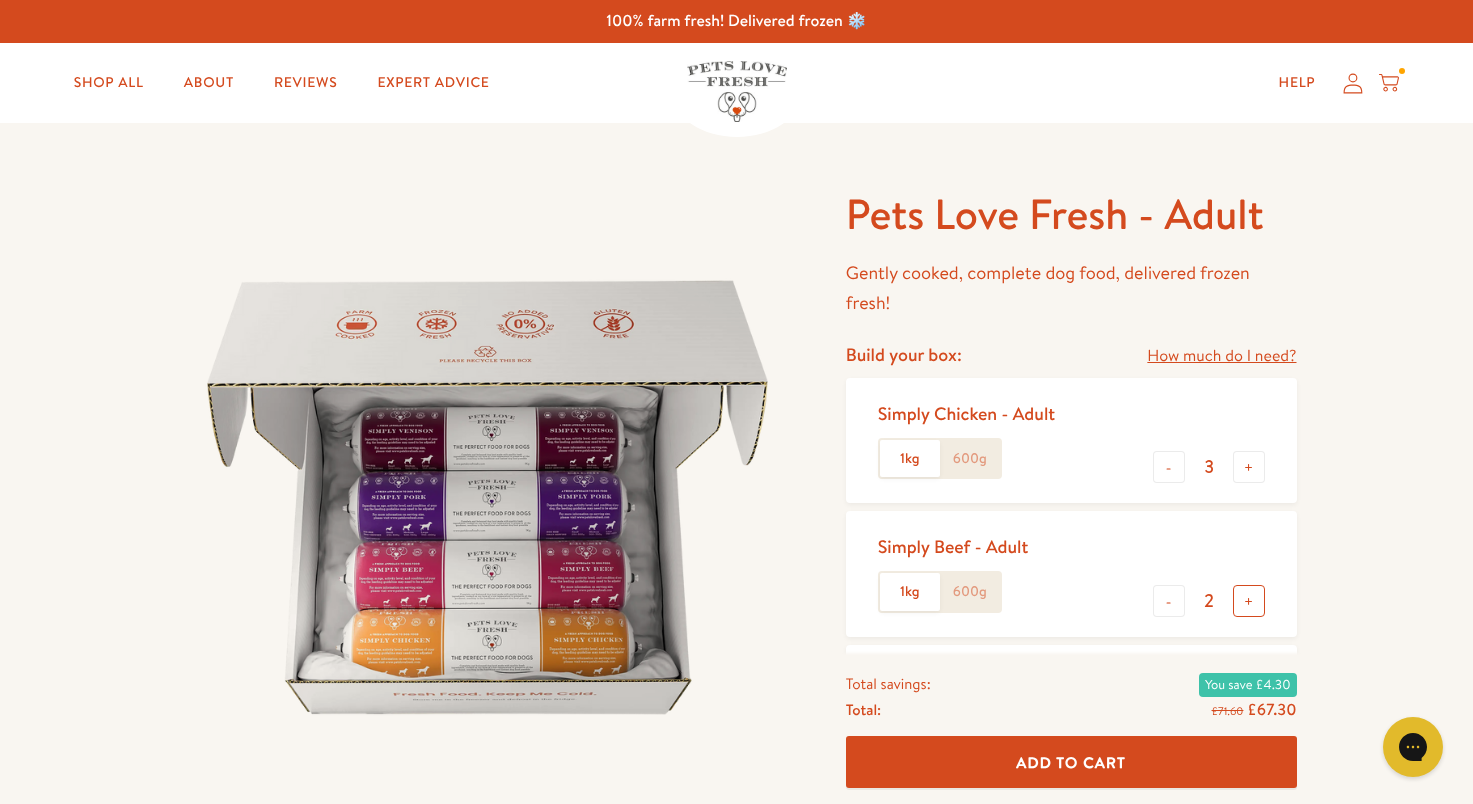 click on "+" at bounding box center (1249, 601) 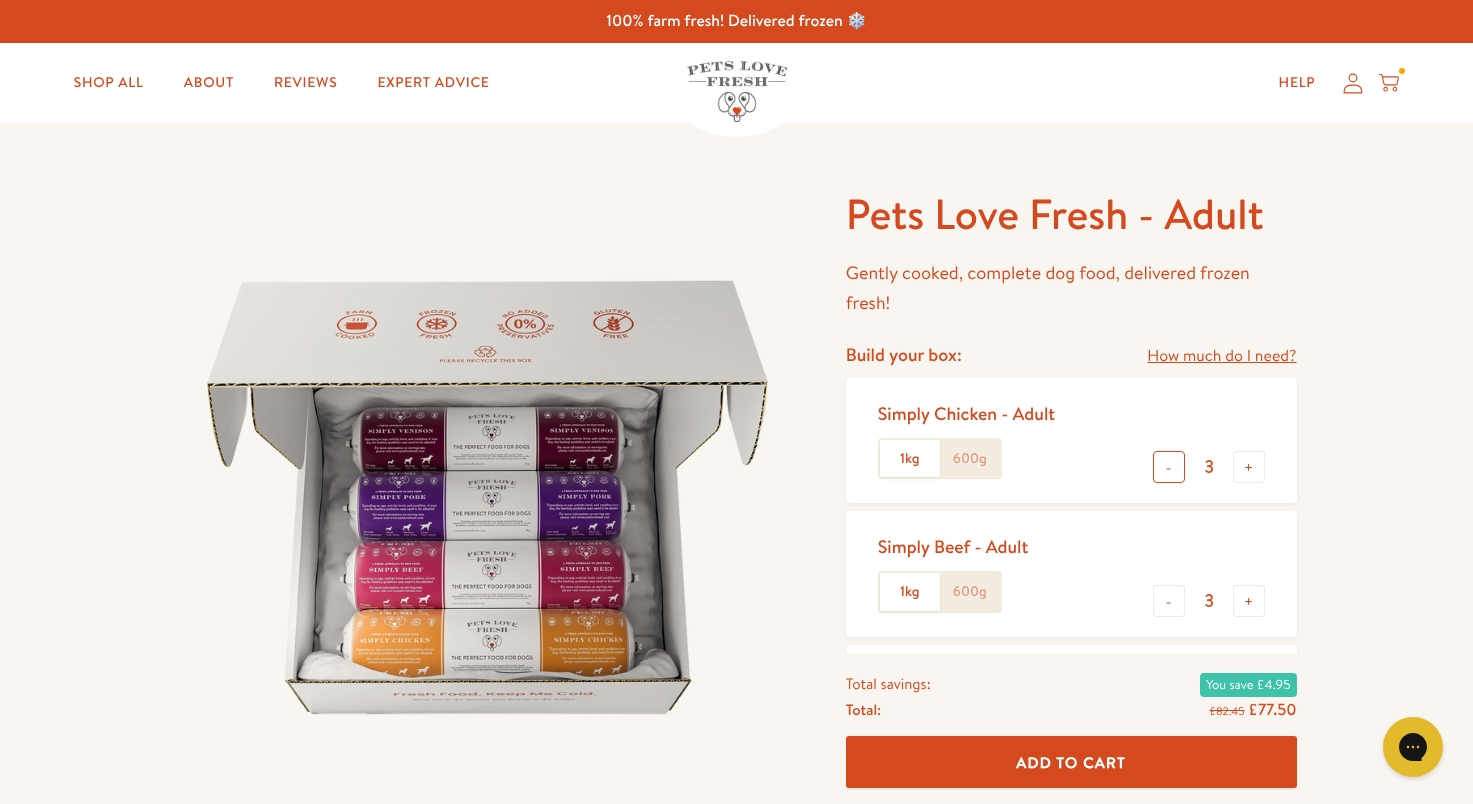 click on "-" at bounding box center (1169, 467) 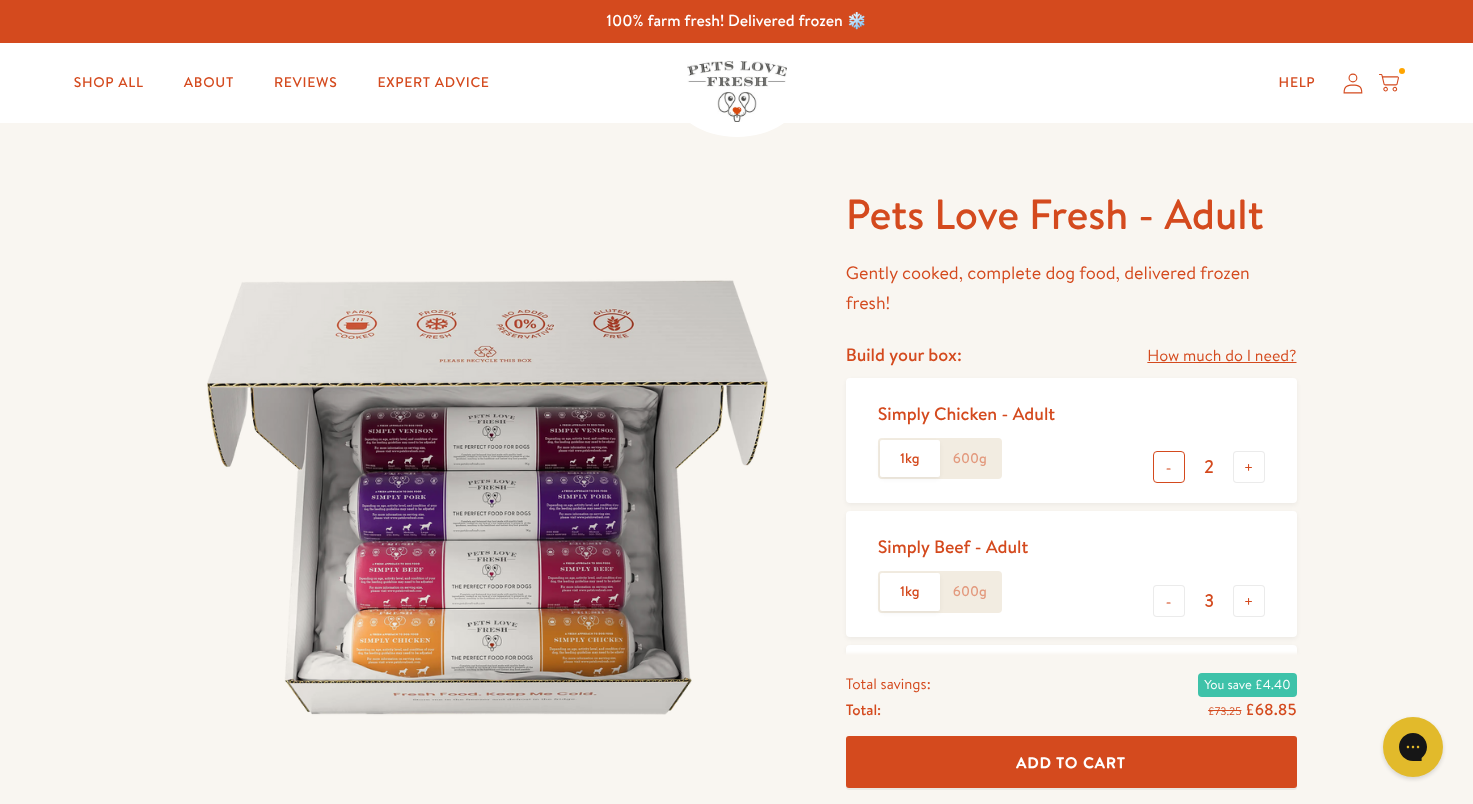 click on "-" at bounding box center (1169, 467) 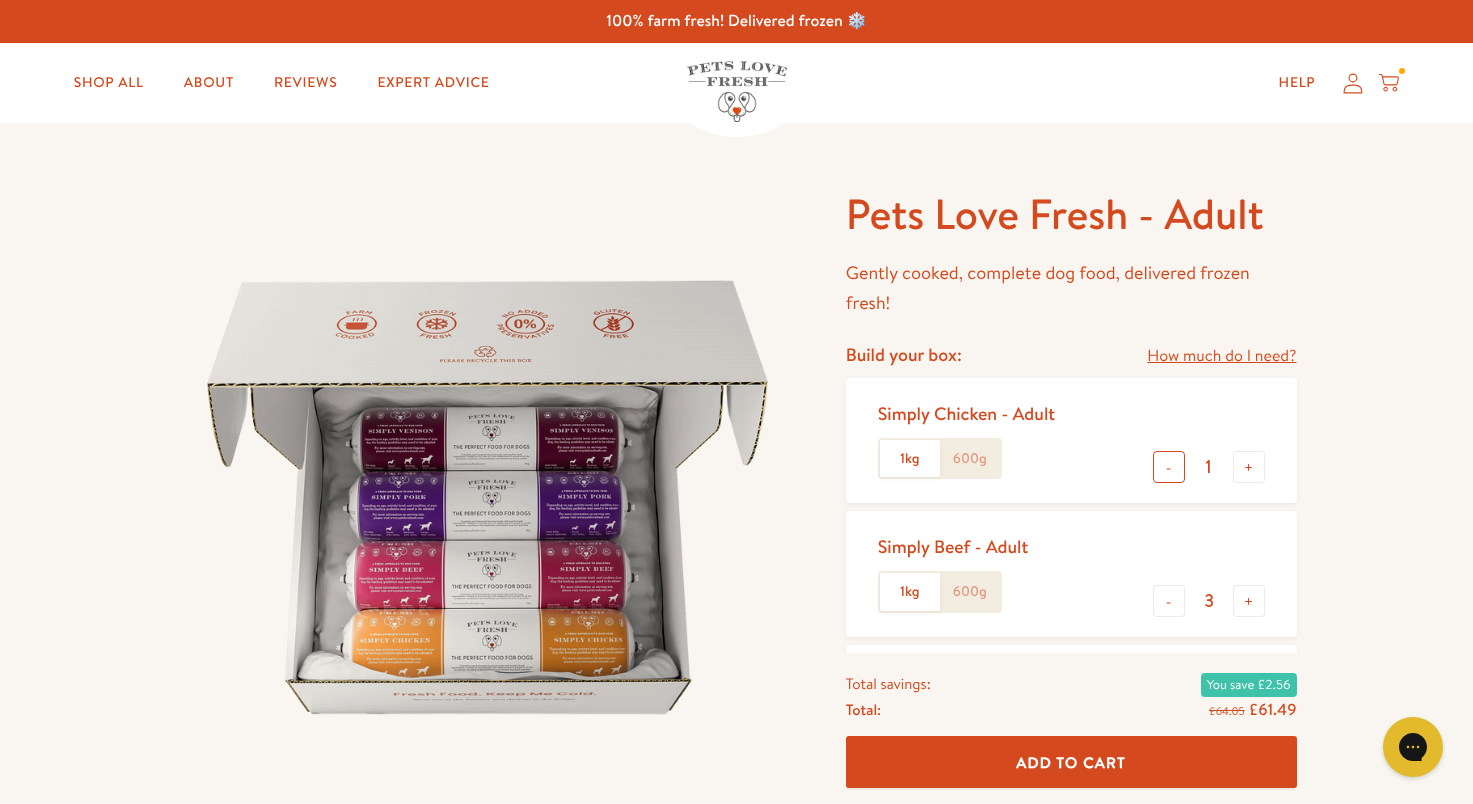 click on "-" at bounding box center [1169, 467] 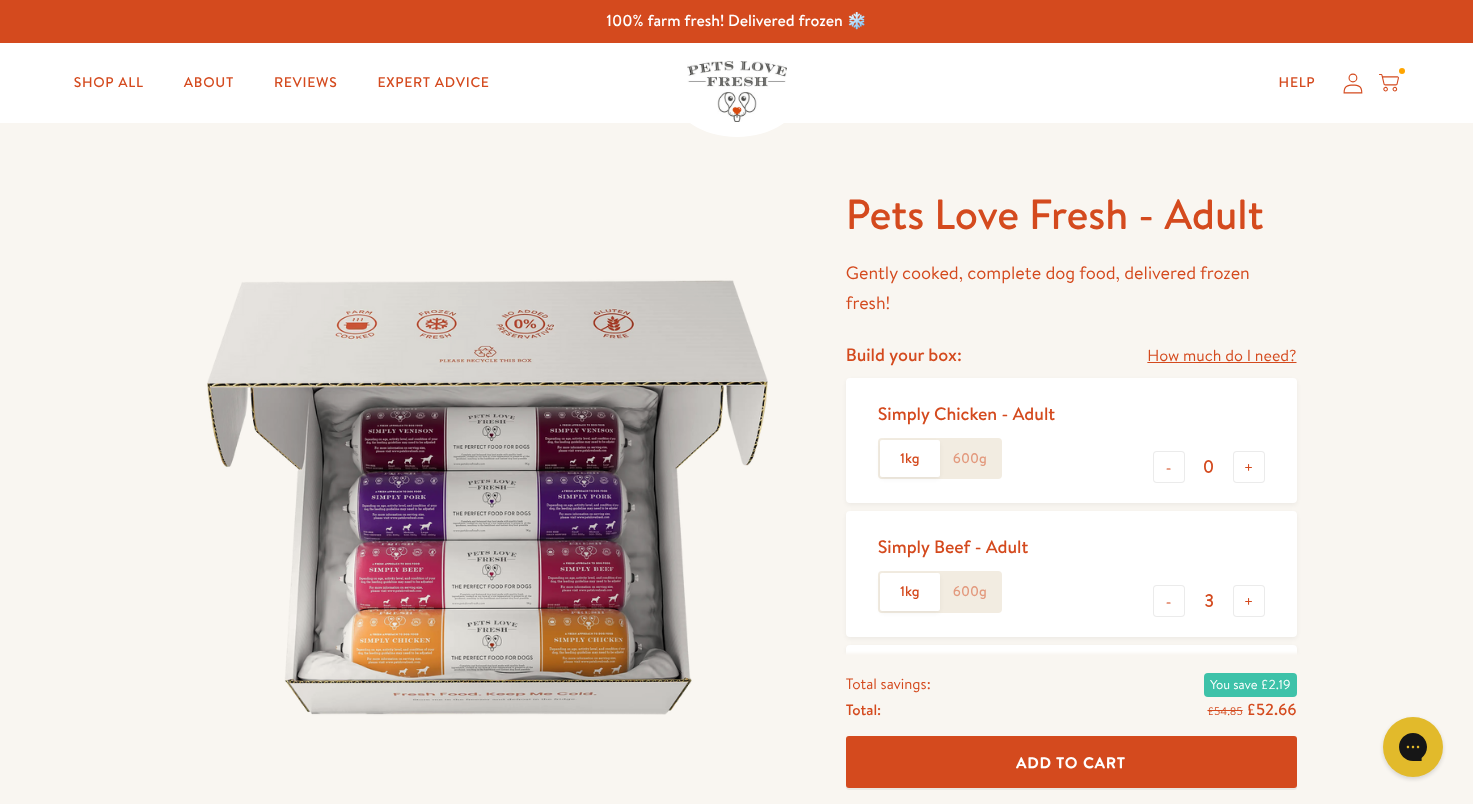 click on "600g" 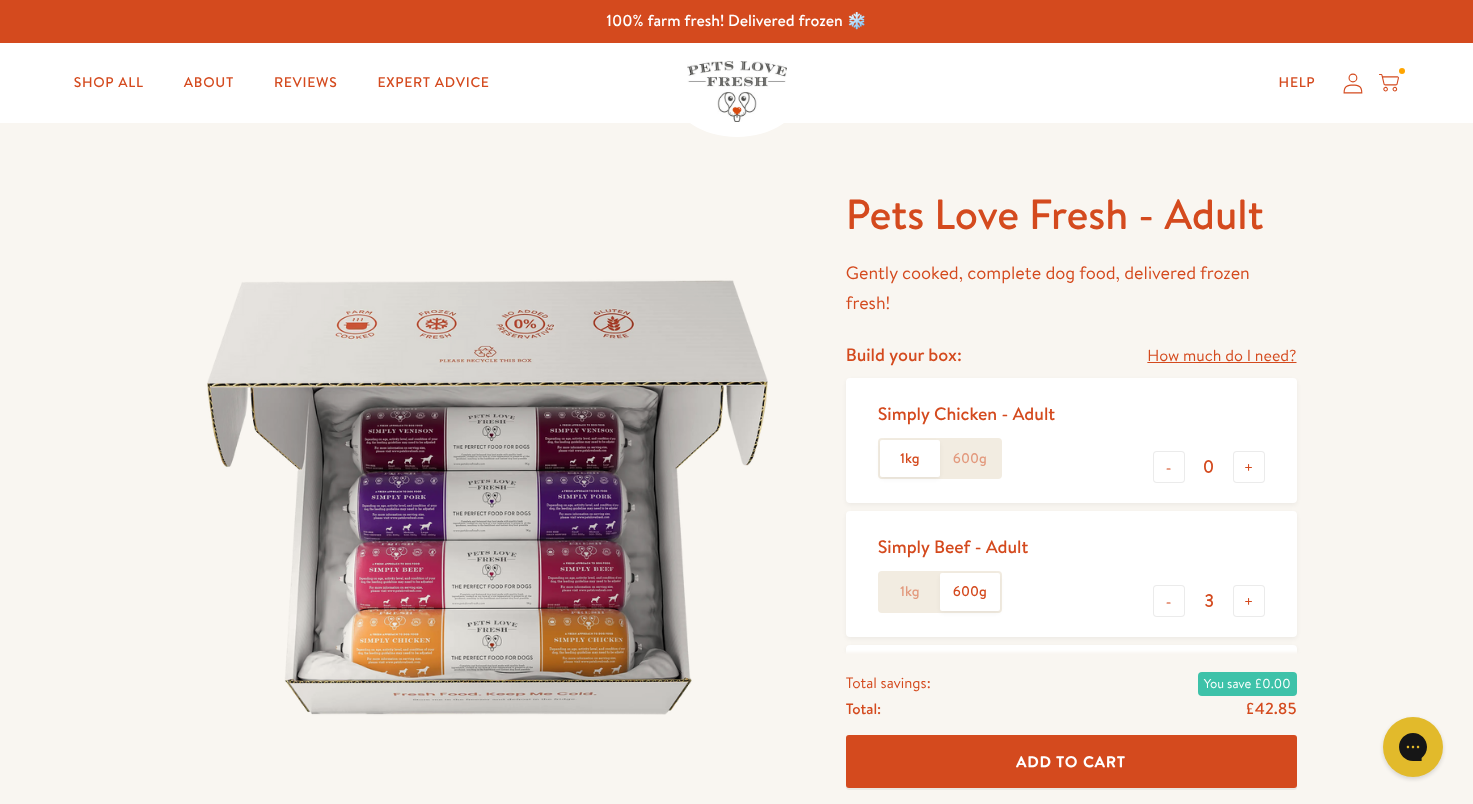click on "1kg" 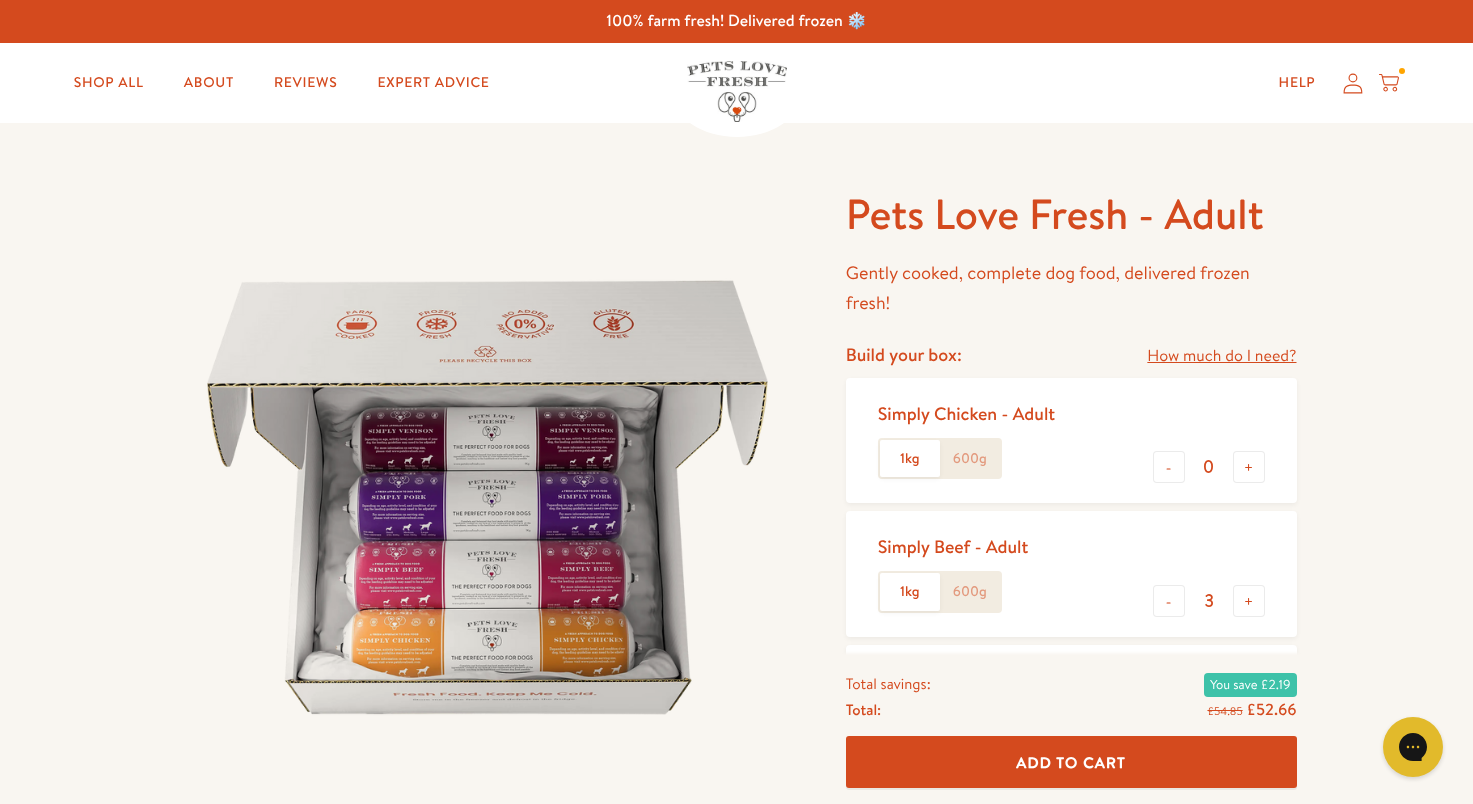 click on "Add To Cart" at bounding box center [1071, 761] 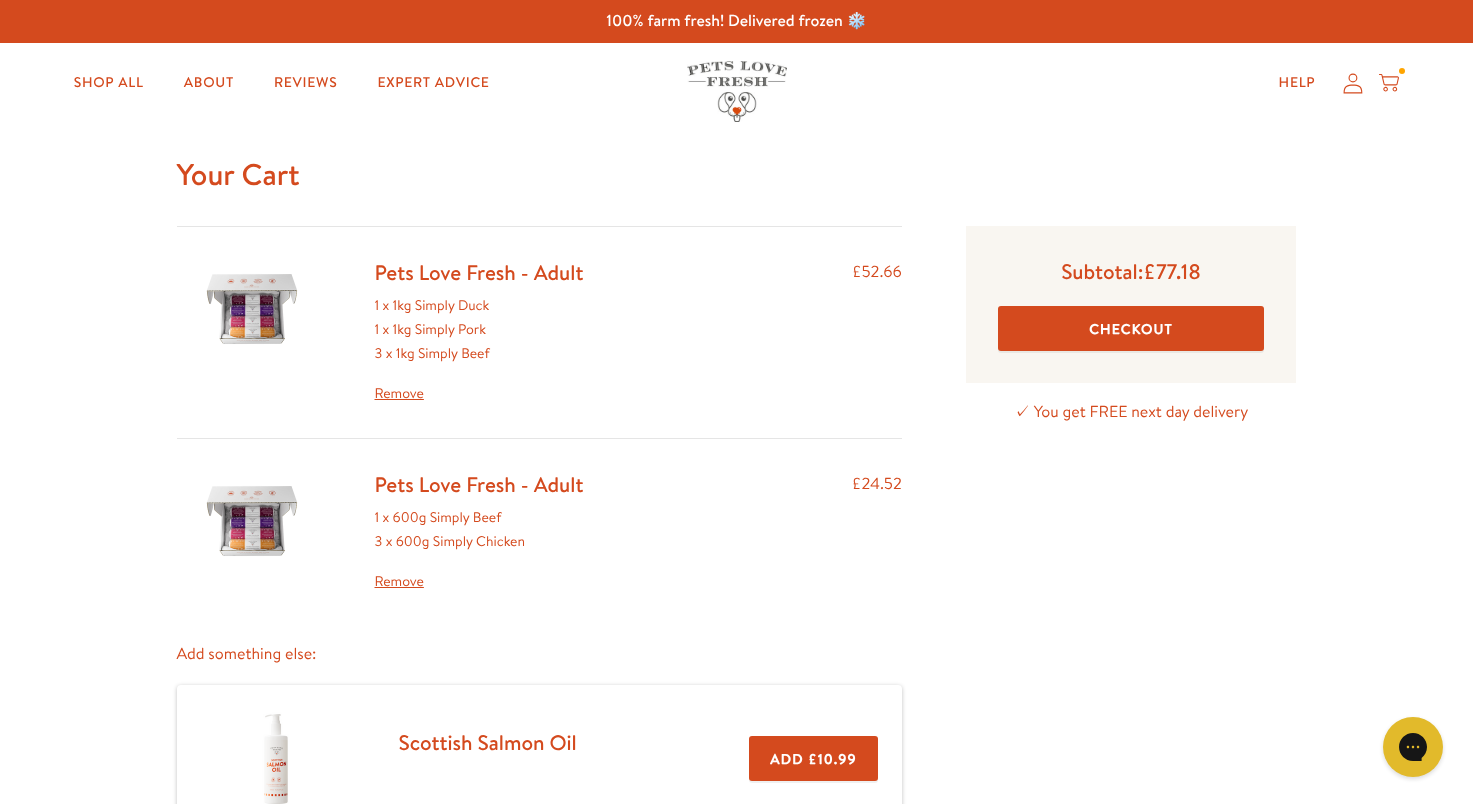 scroll, scrollTop: 0, scrollLeft: 0, axis: both 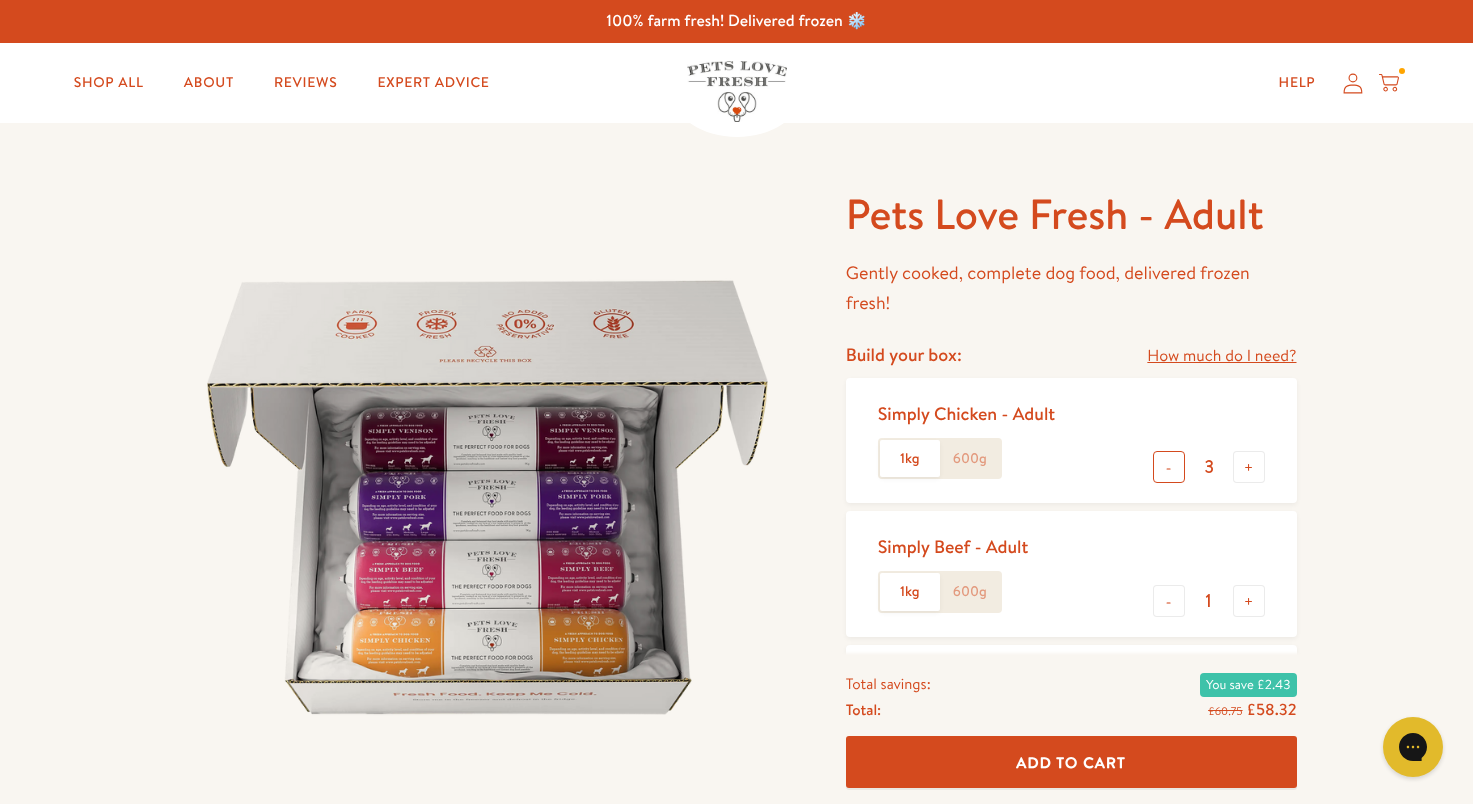 click on "-" at bounding box center (1169, 467) 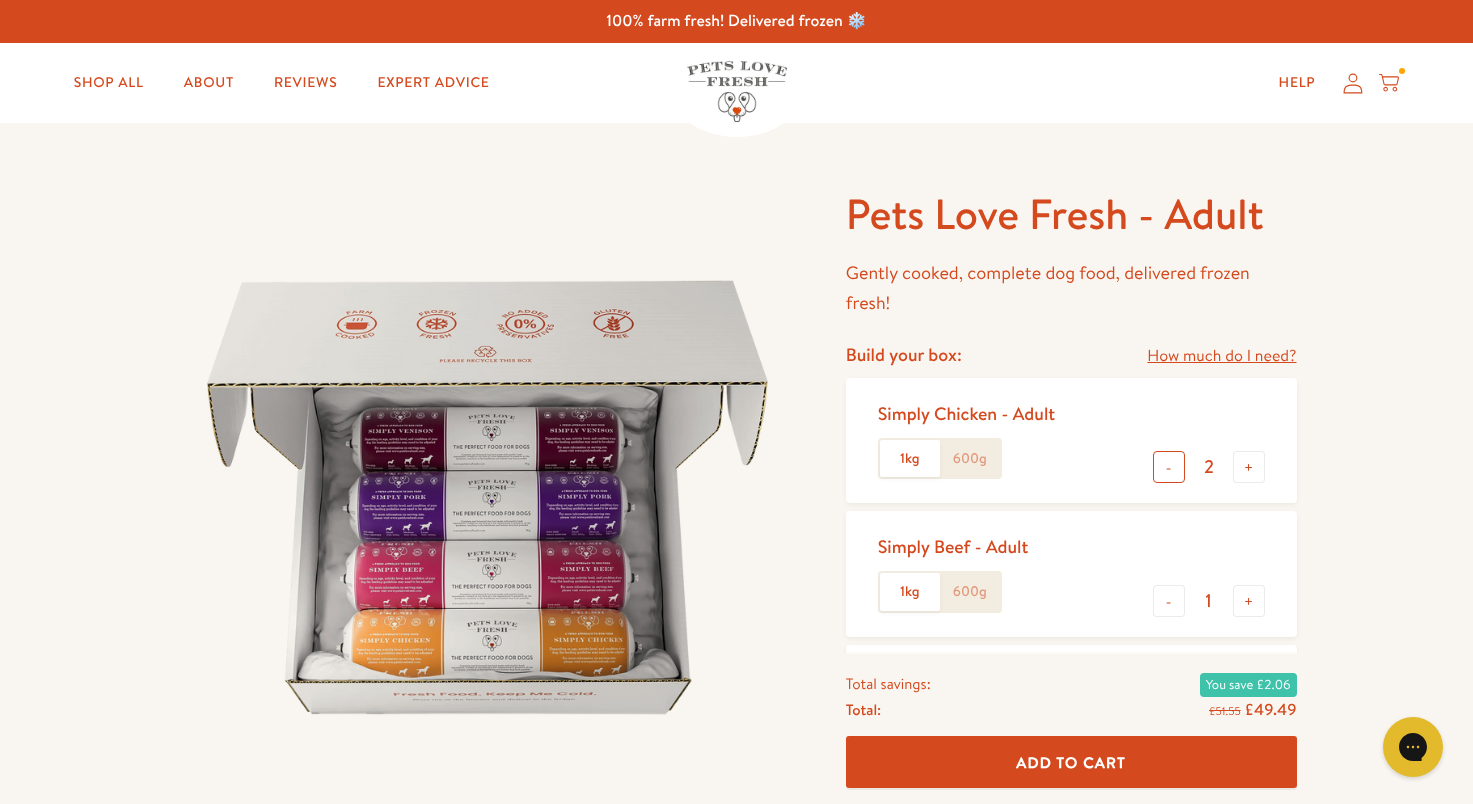 click on "-" at bounding box center [1169, 467] 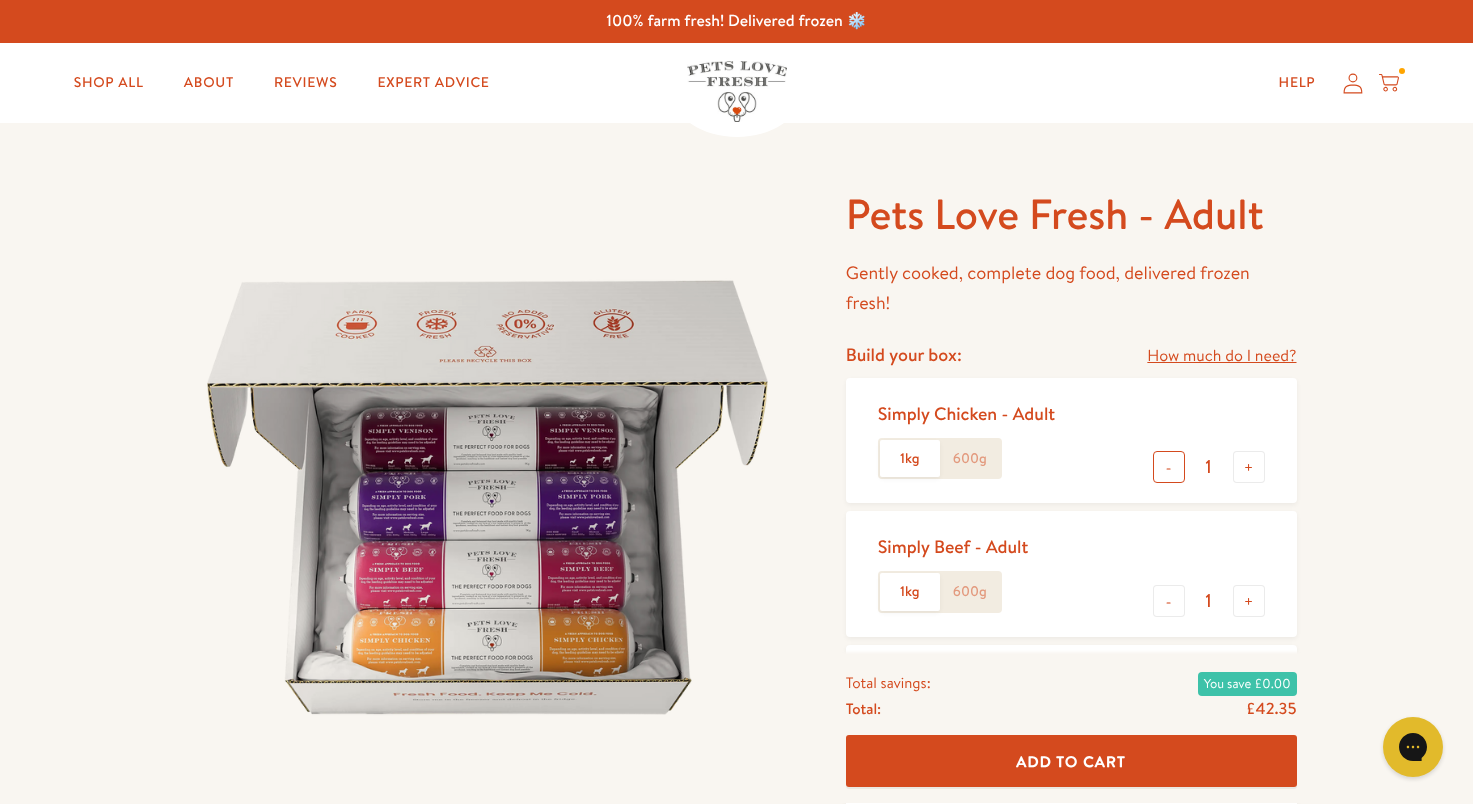 click on "-" at bounding box center [1169, 467] 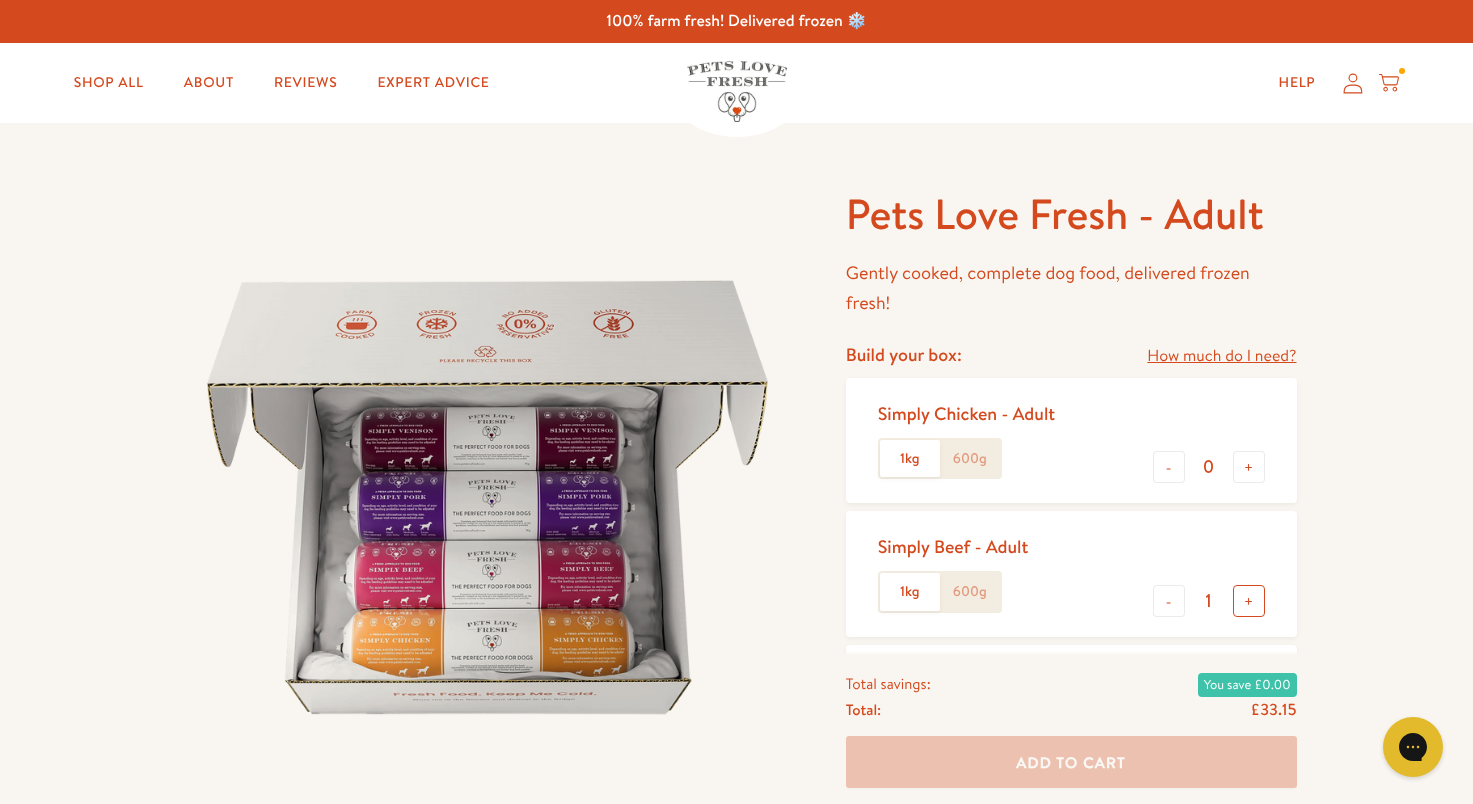 click on "+" at bounding box center [1249, 601] 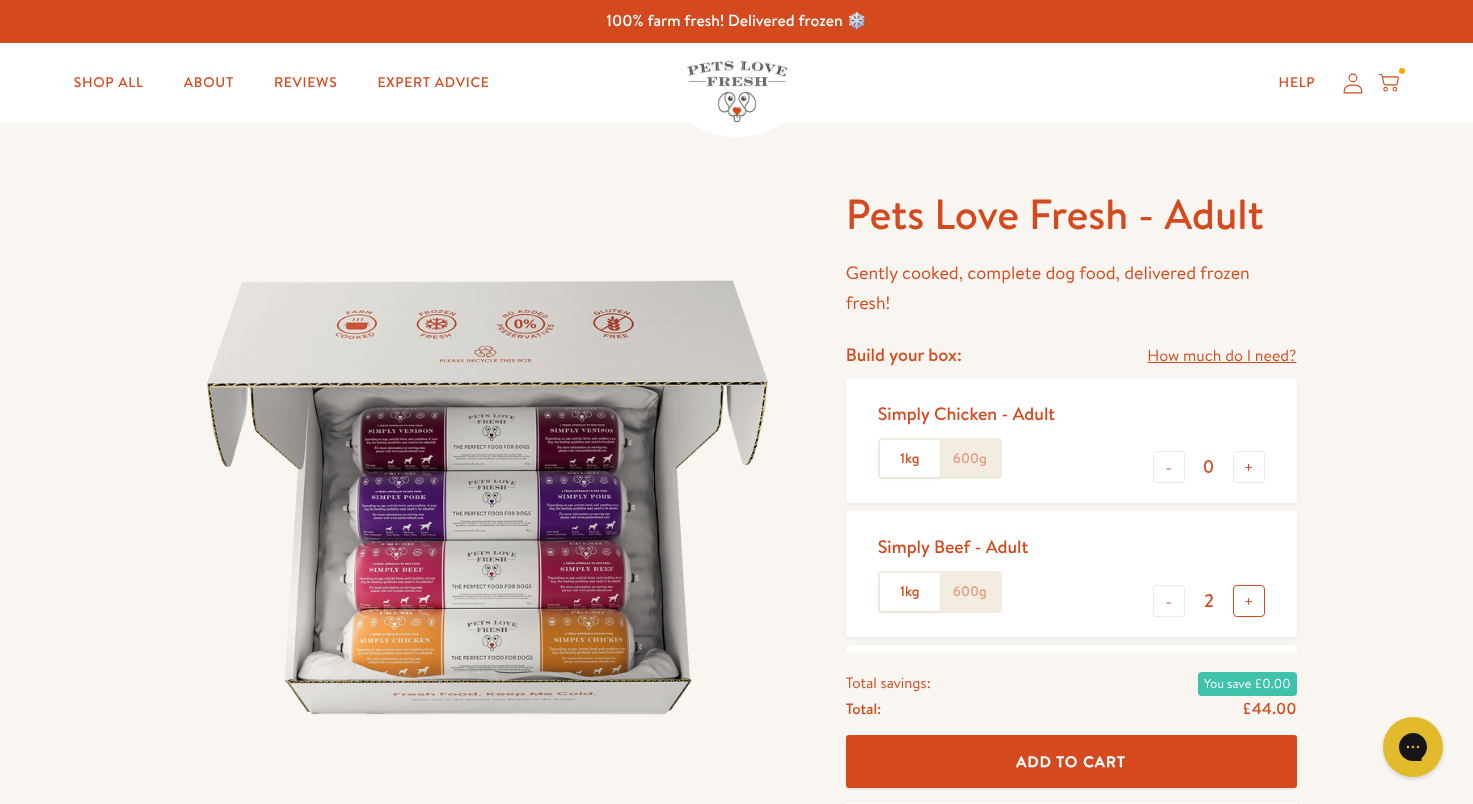click on "+" at bounding box center [1249, 601] 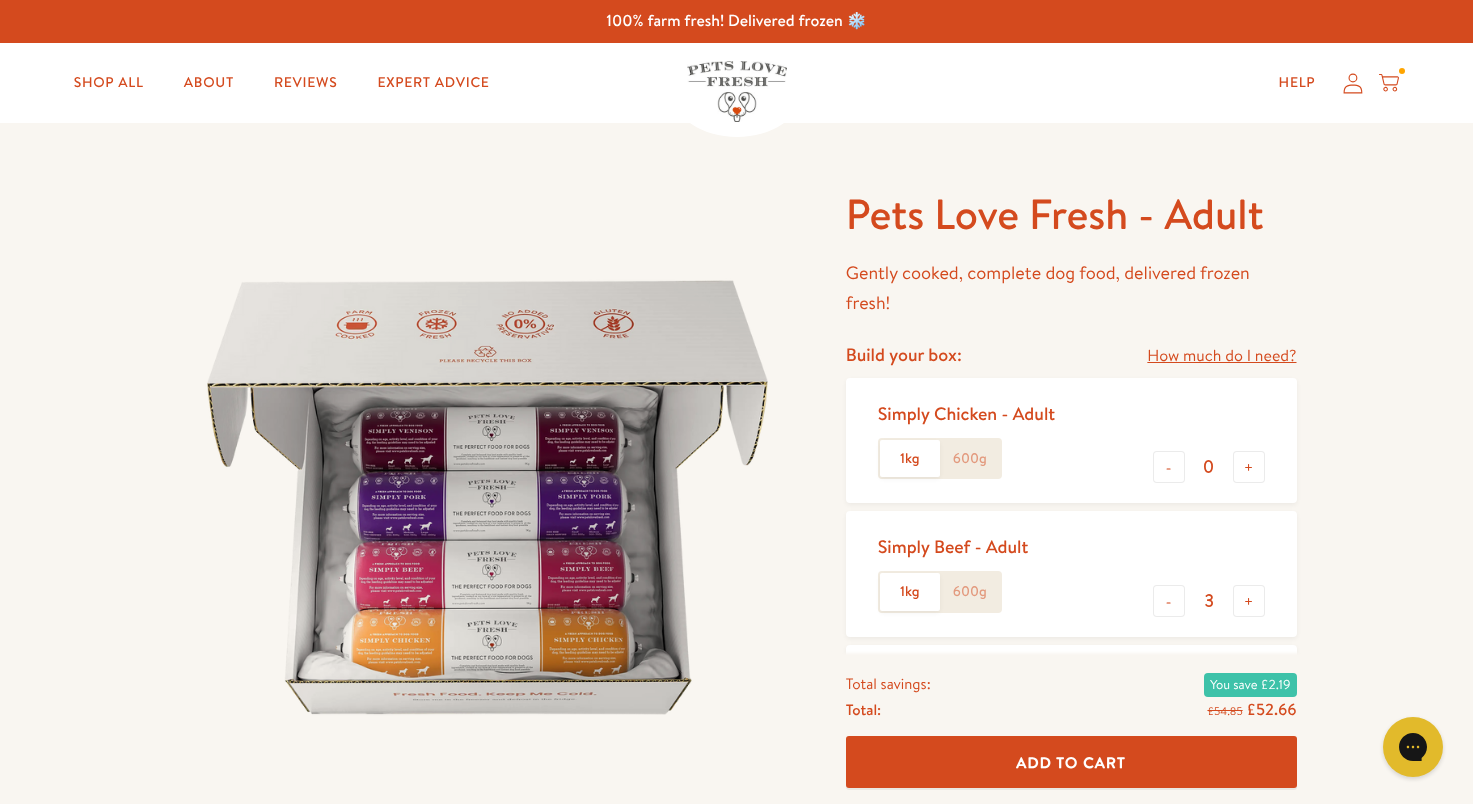 click on "Add To Cart" at bounding box center (1071, 761) 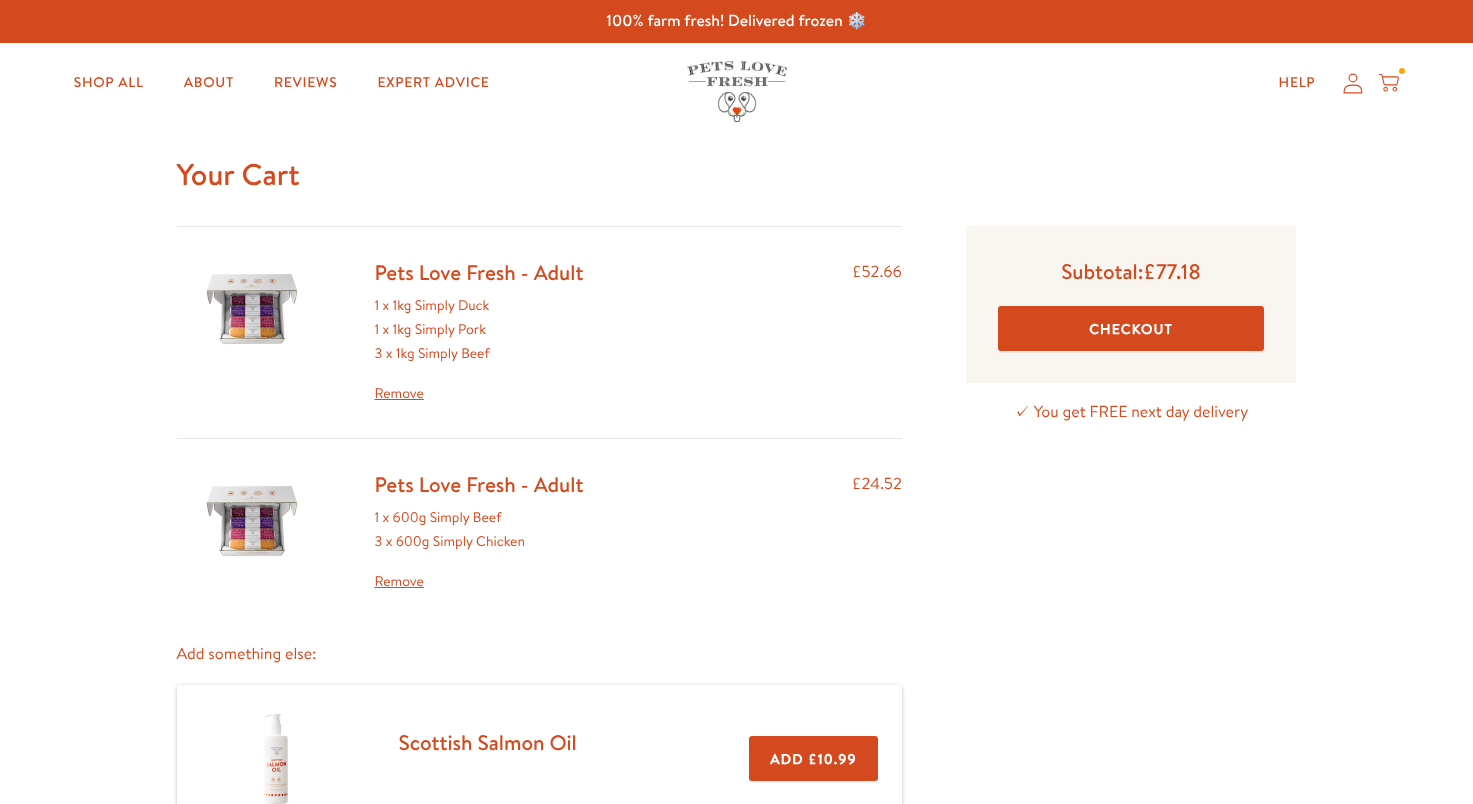 scroll, scrollTop: 0, scrollLeft: 0, axis: both 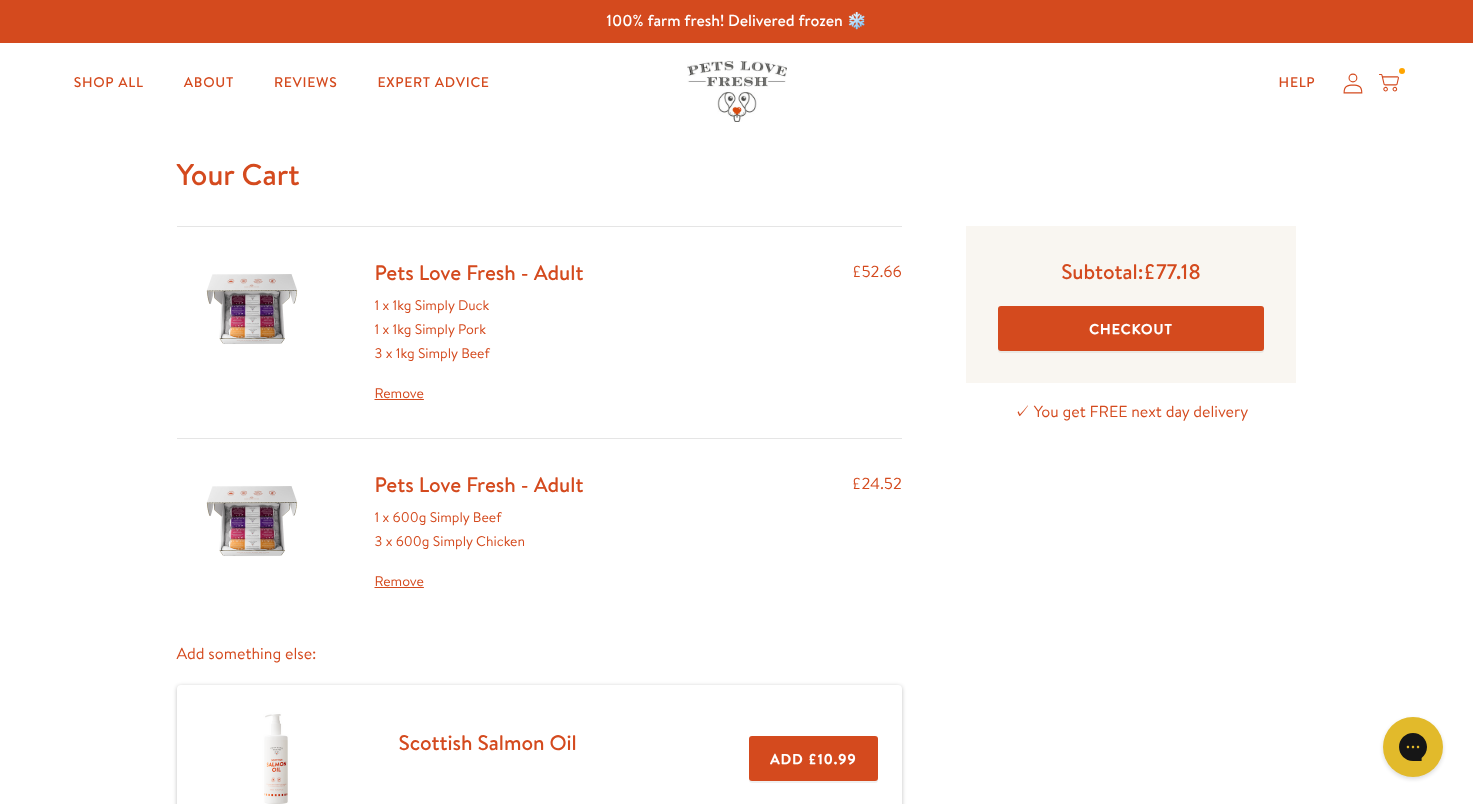 click on "Remove" at bounding box center [479, 582] 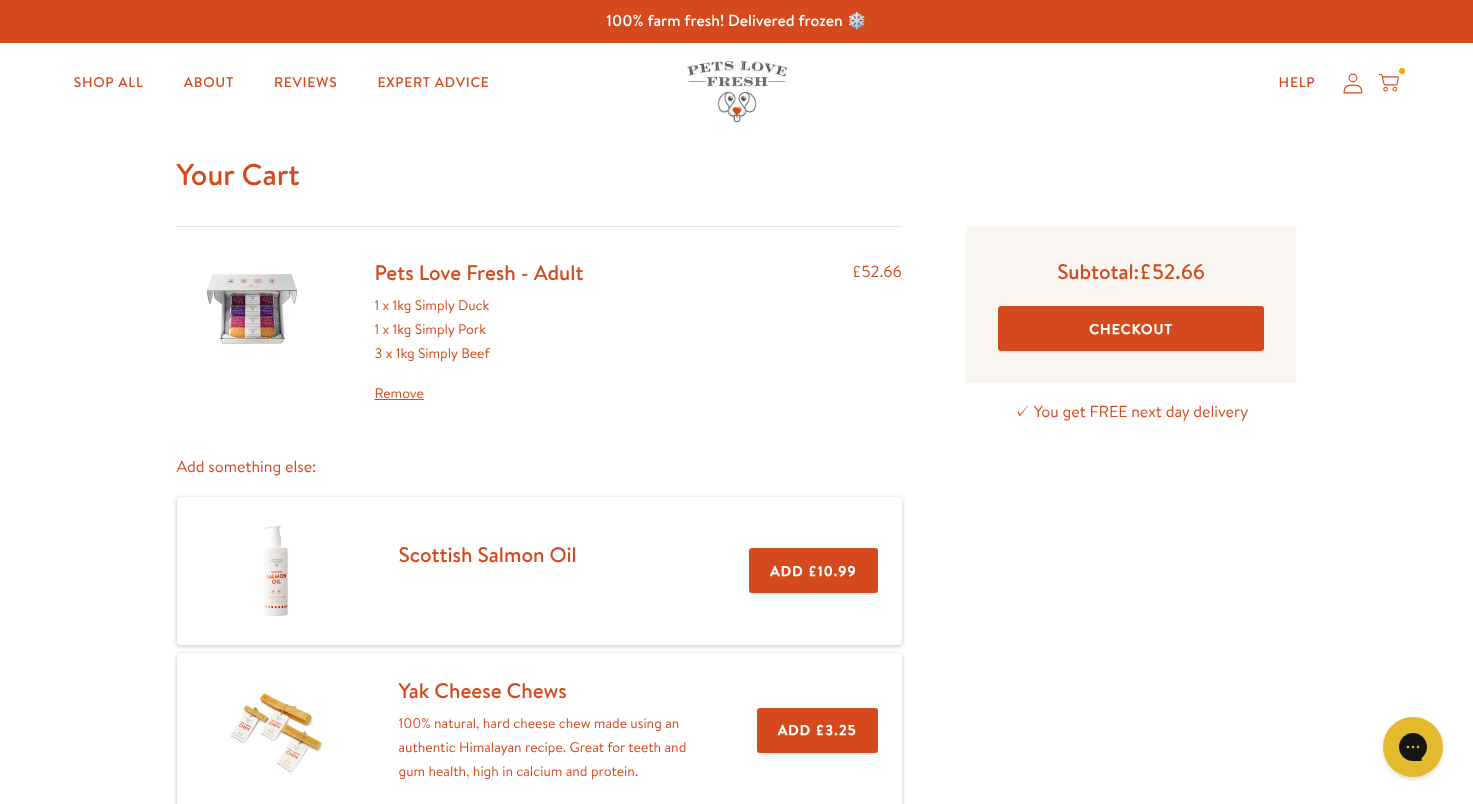 scroll, scrollTop: 0, scrollLeft: 0, axis: both 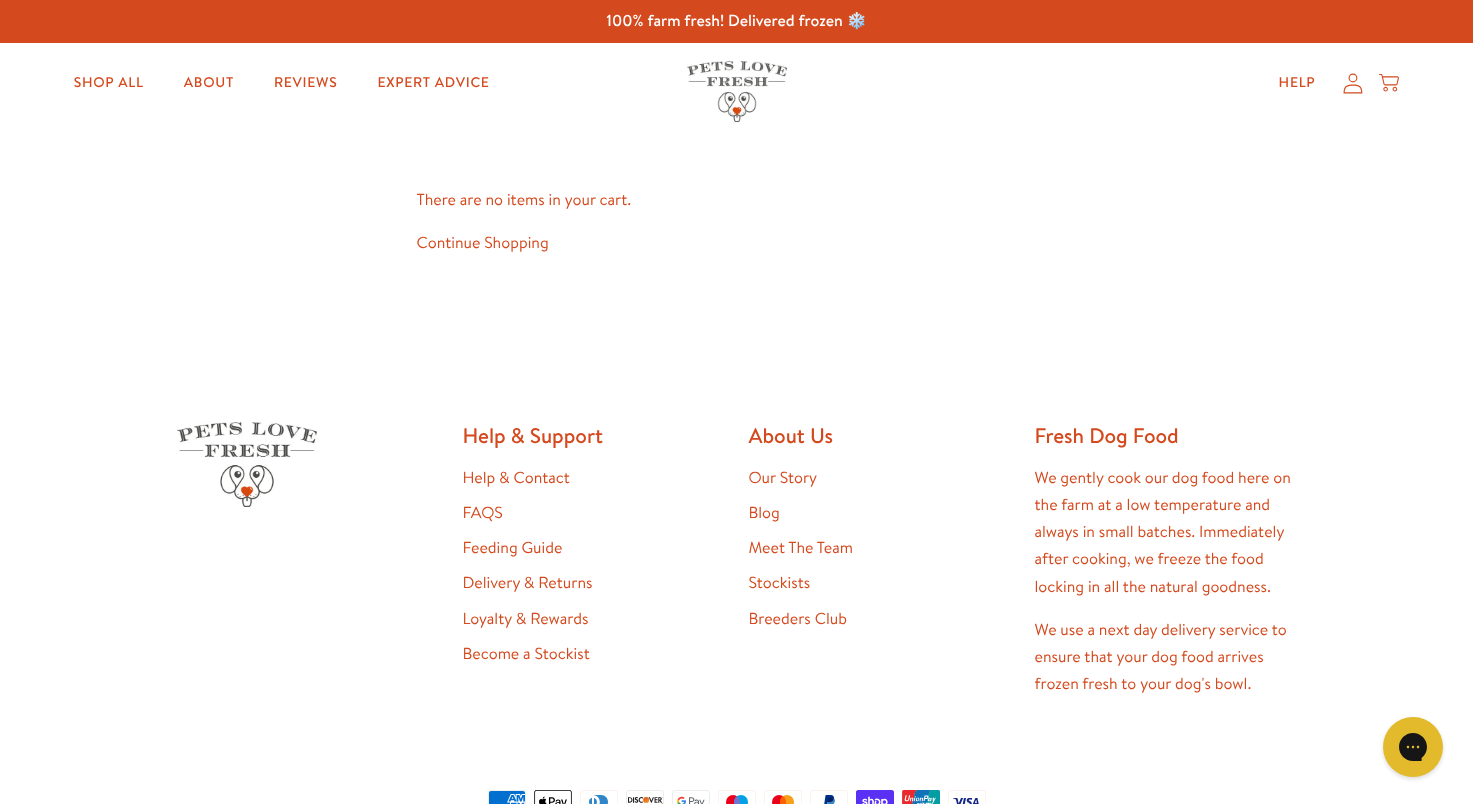 click on "Continue Shopping" at bounding box center (483, 243) 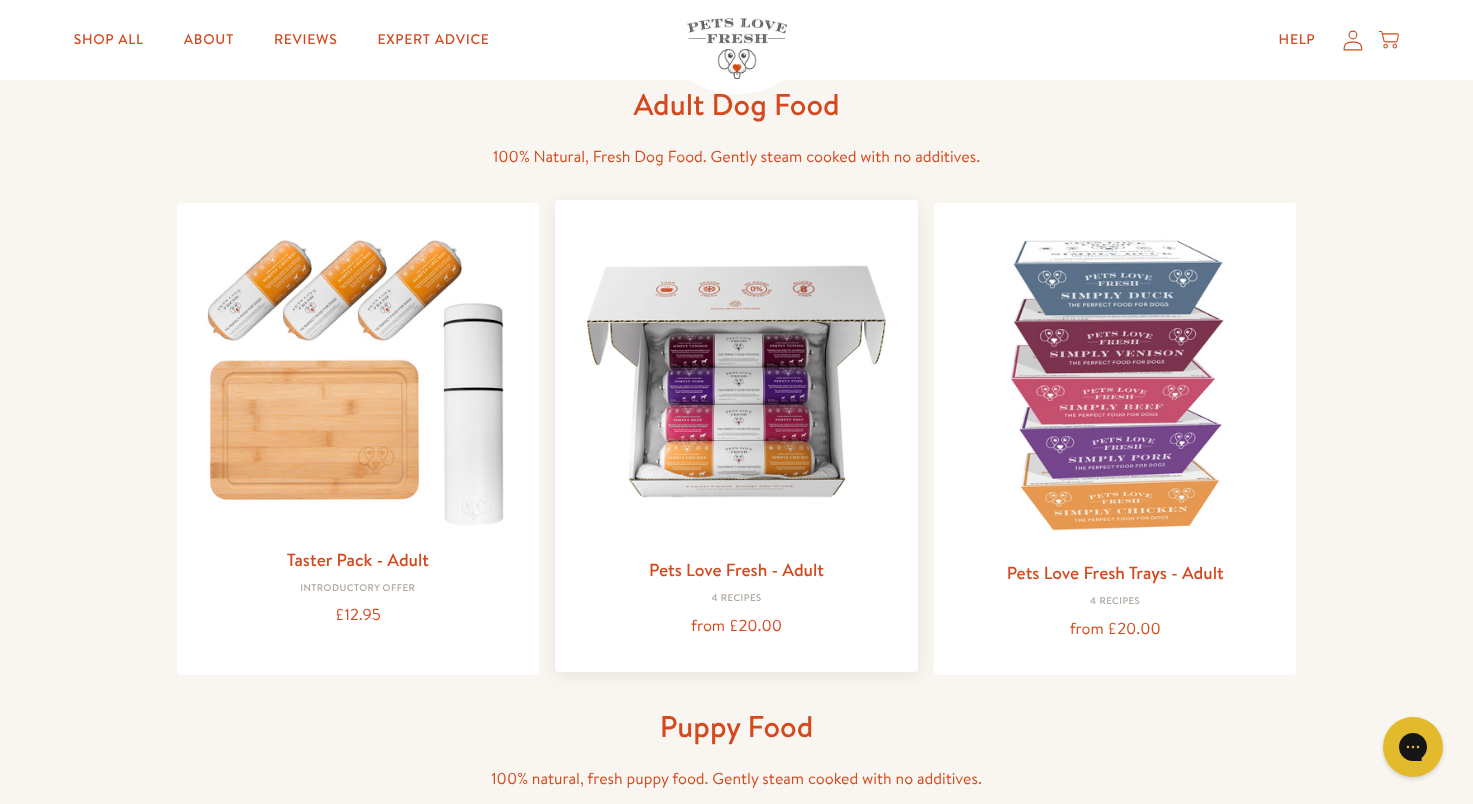 scroll, scrollTop: 100, scrollLeft: 0, axis: vertical 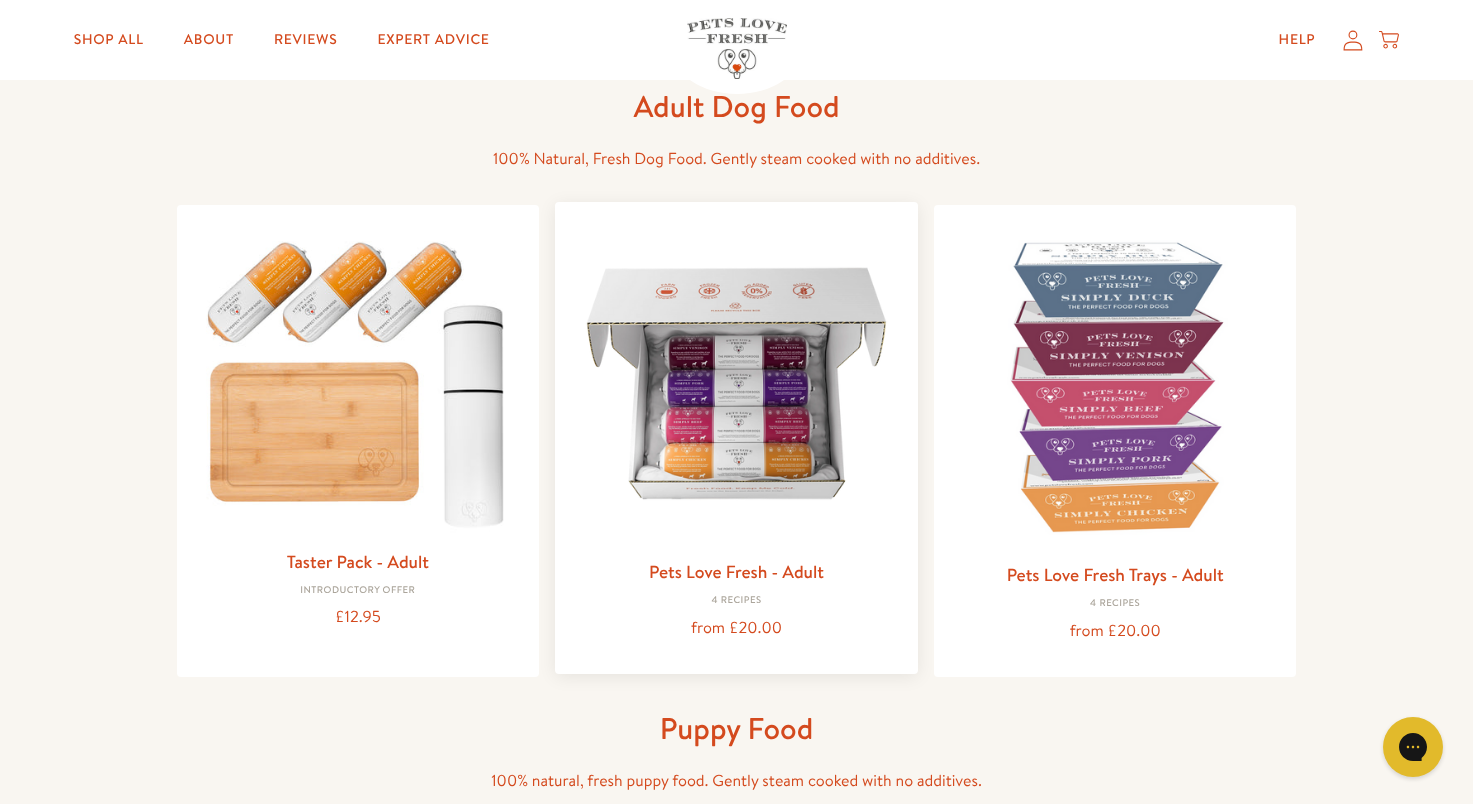click at bounding box center [736, 383] 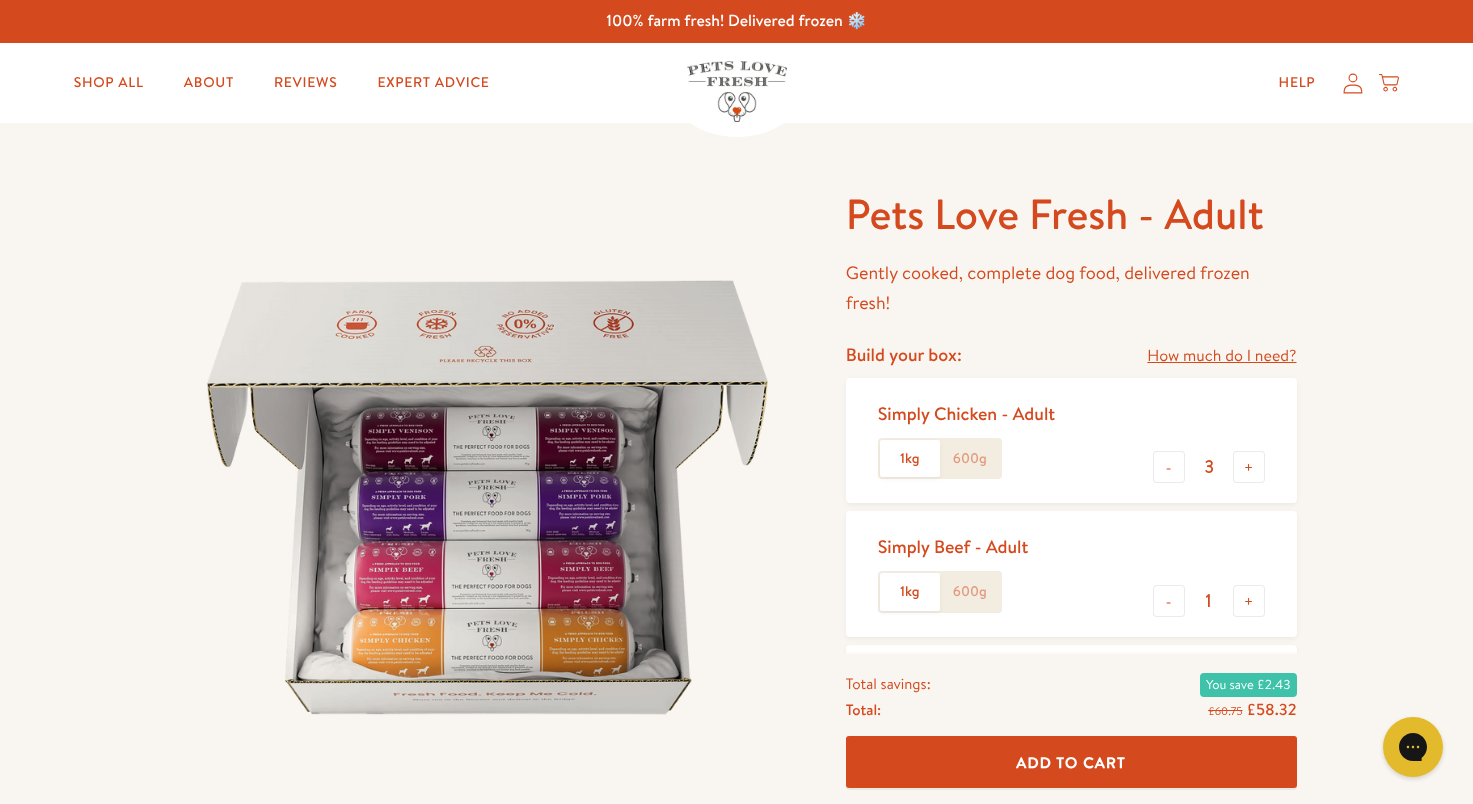 scroll, scrollTop: 0, scrollLeft: 0, axis: both 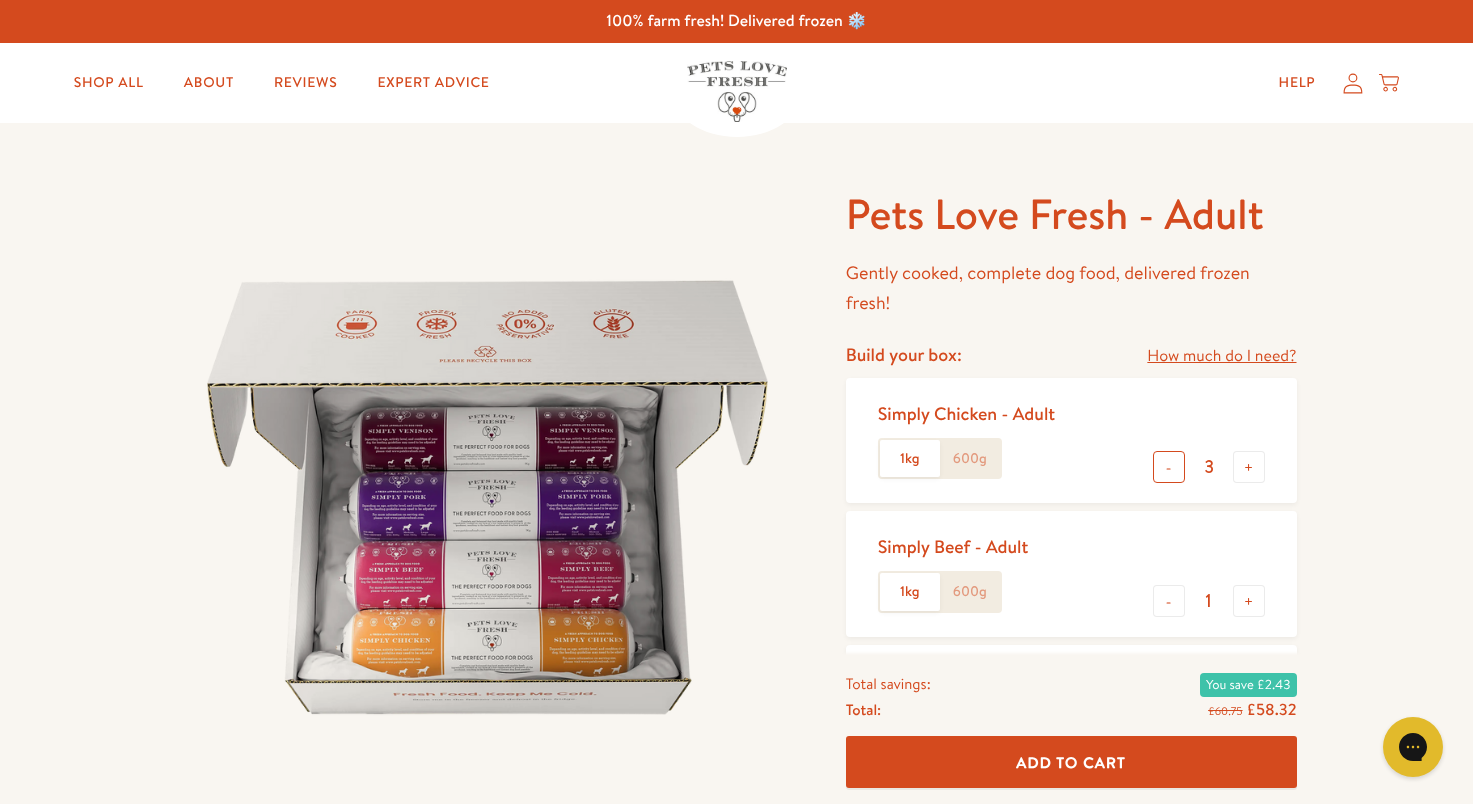click on "-" at bounding box center [1169, 467] 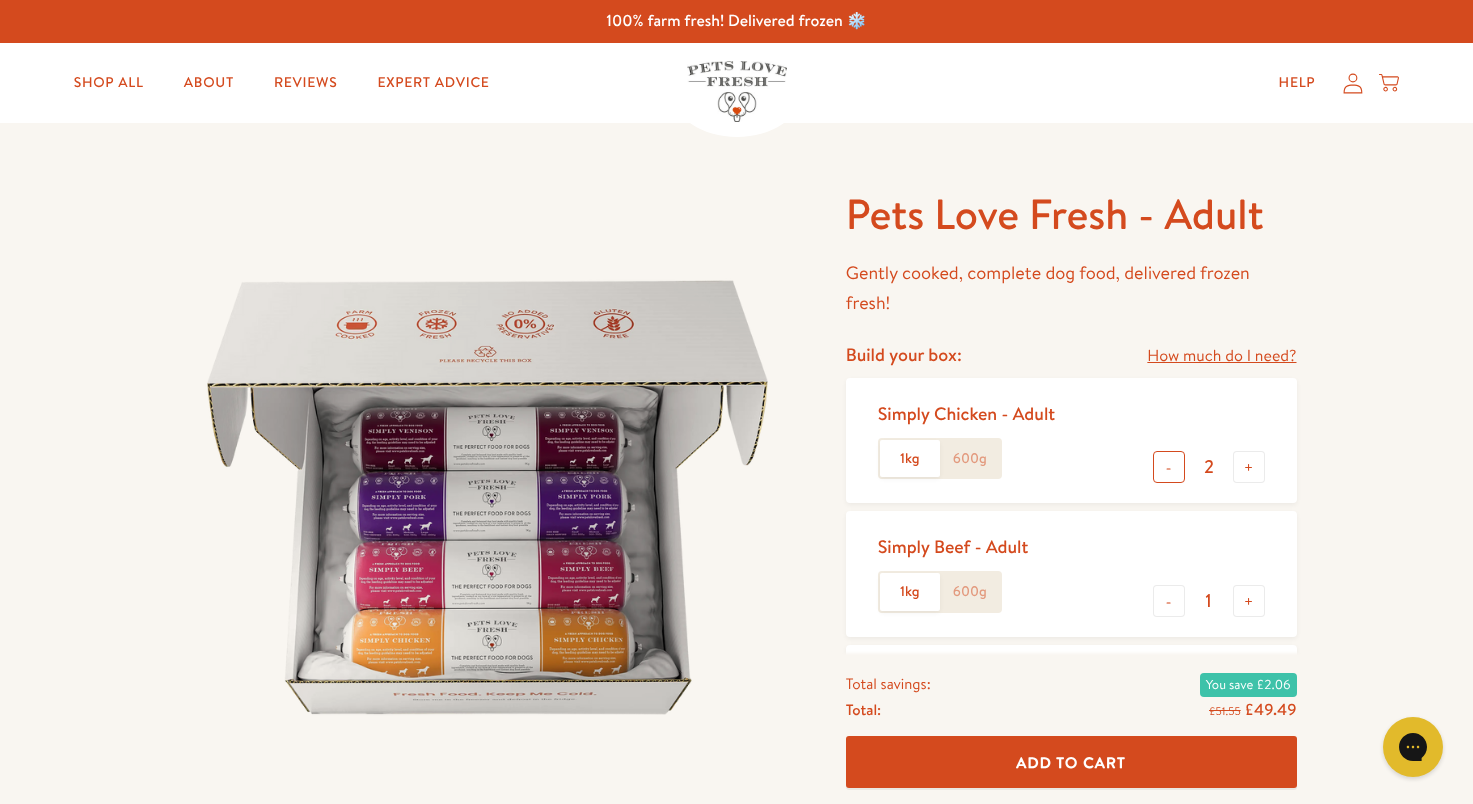 click on "-" at bounding box center [1169, 467] 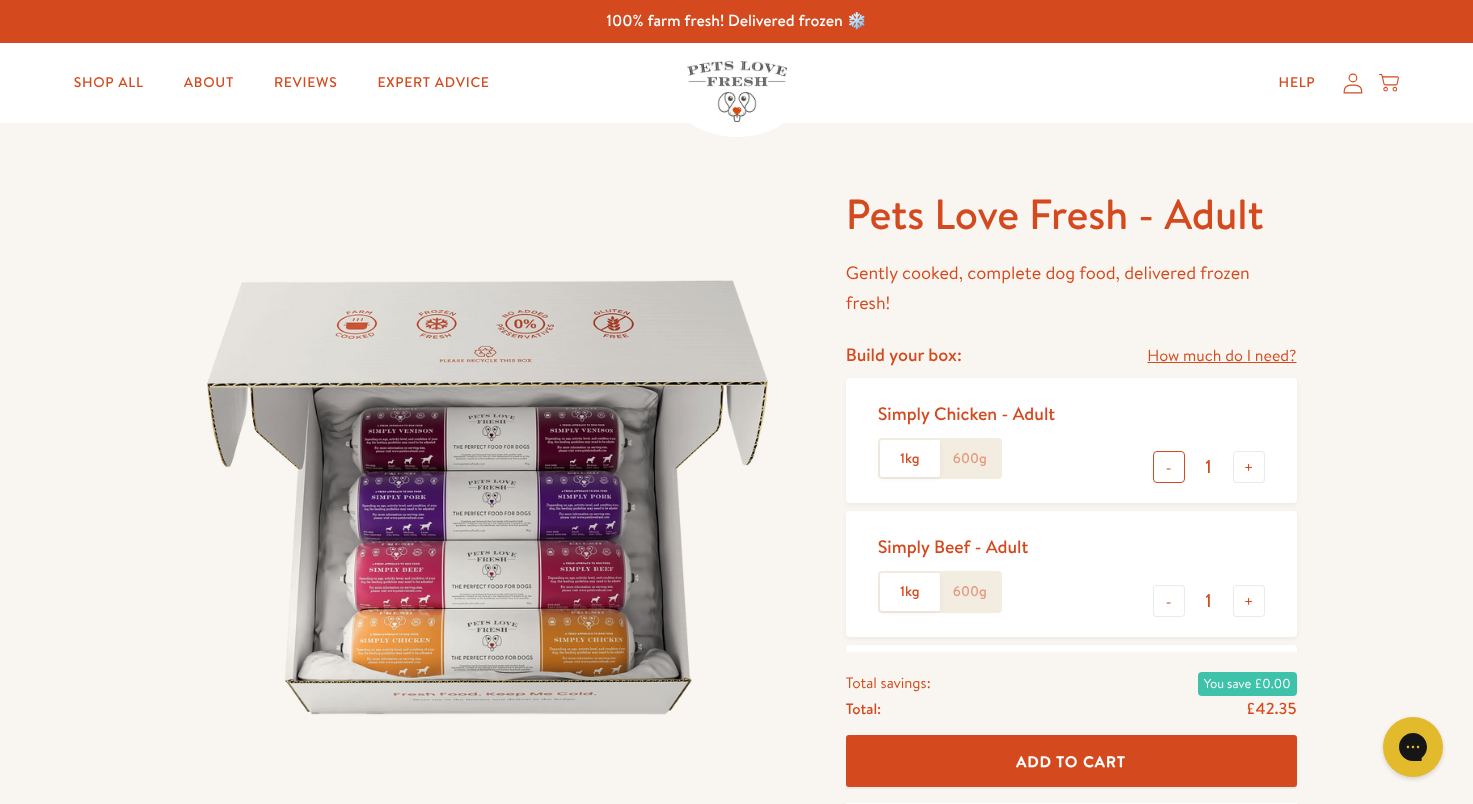 click on "-" at bounding box center (1169, 467) 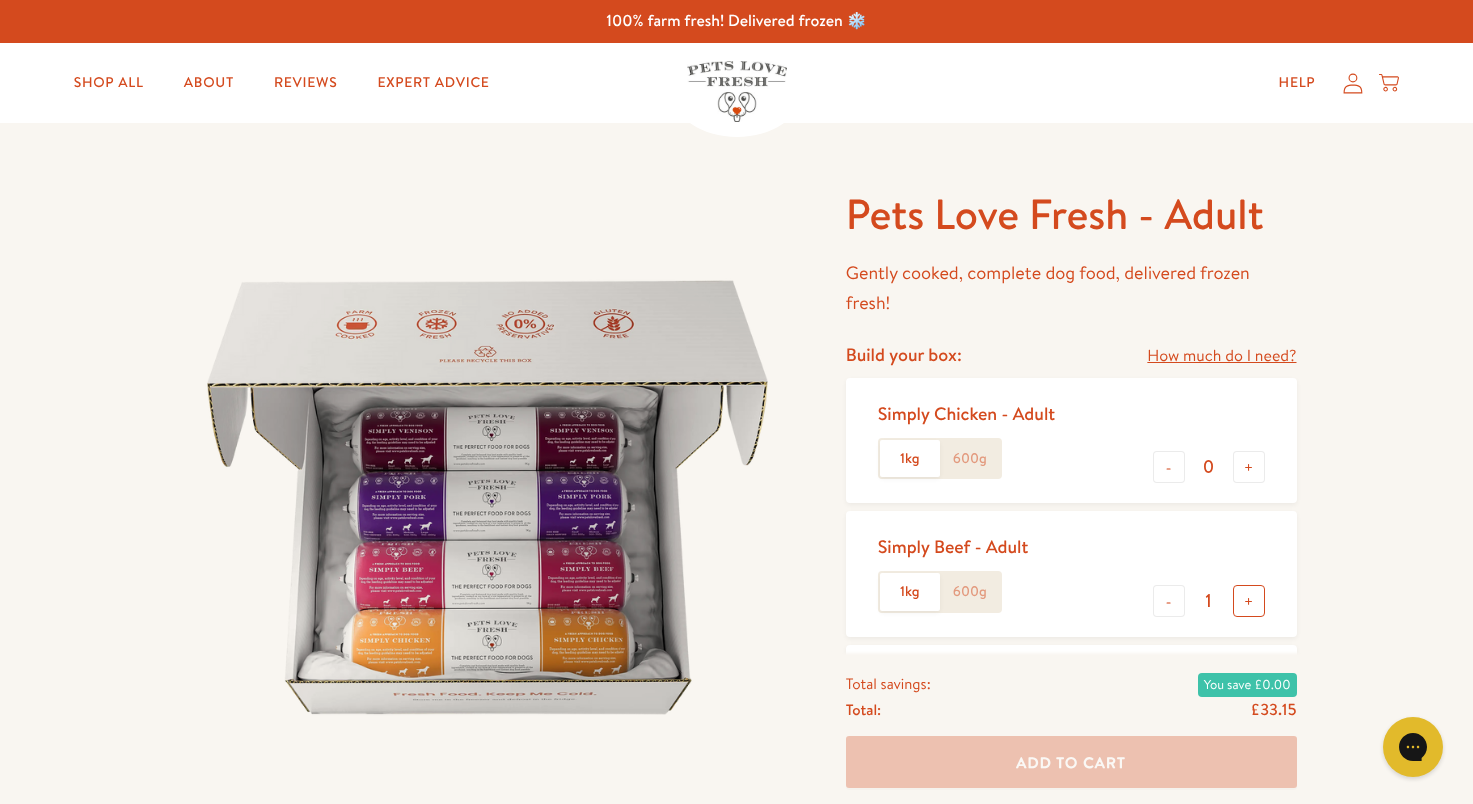 click on "+" at bounding box center [1249, 601] 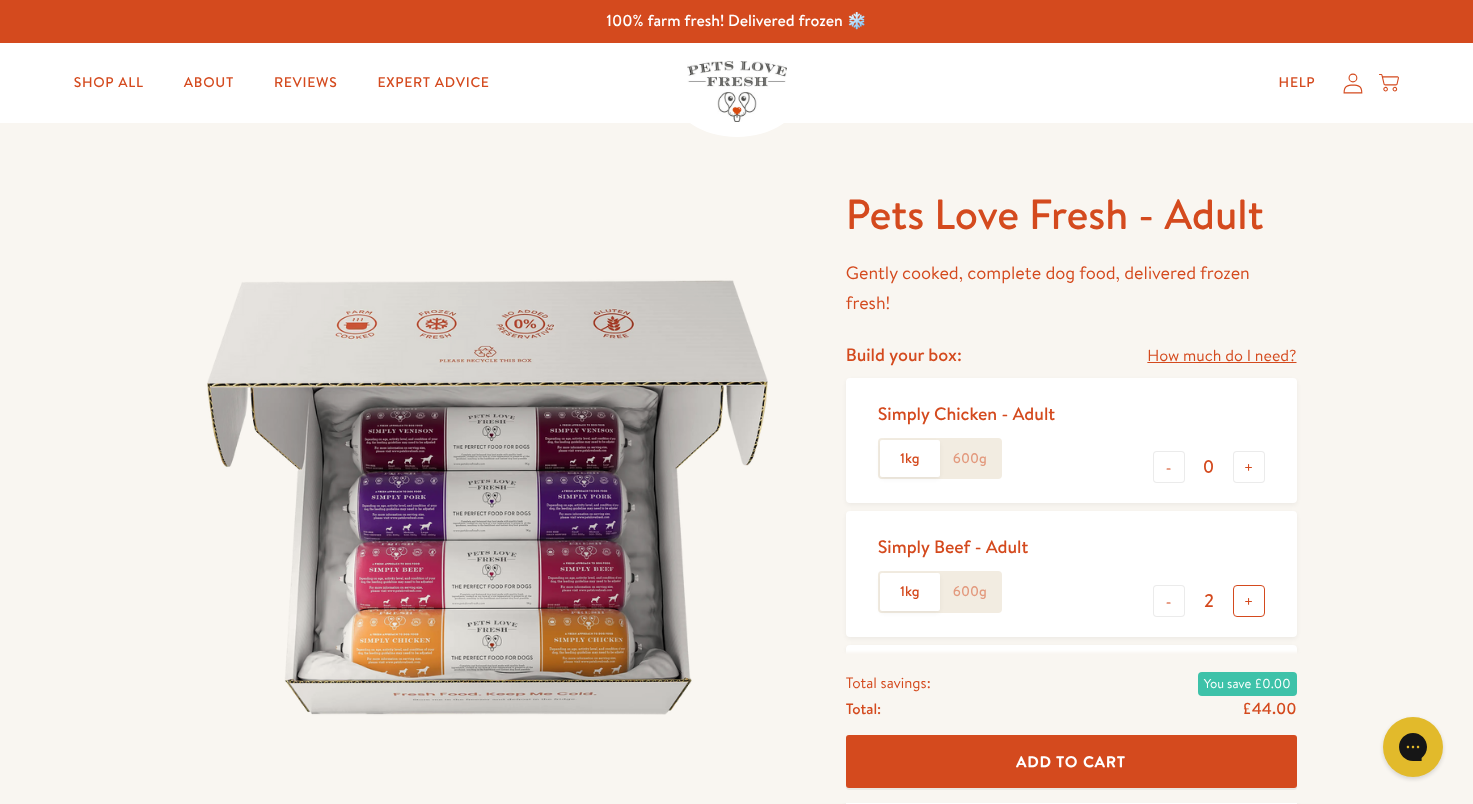 click on "+" at bounding box center [1249, 601] 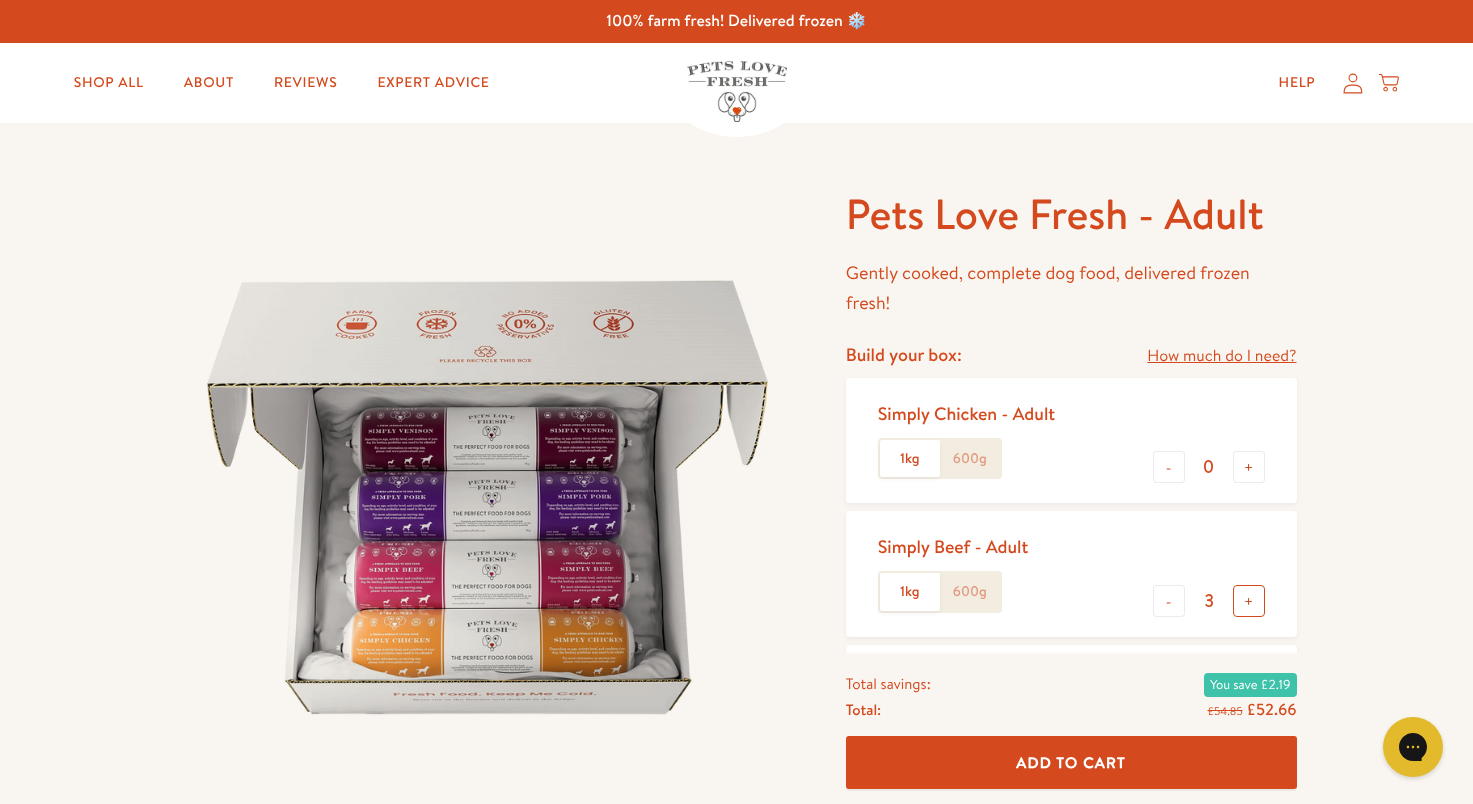click on "+" at bounding box center (1249, 601) 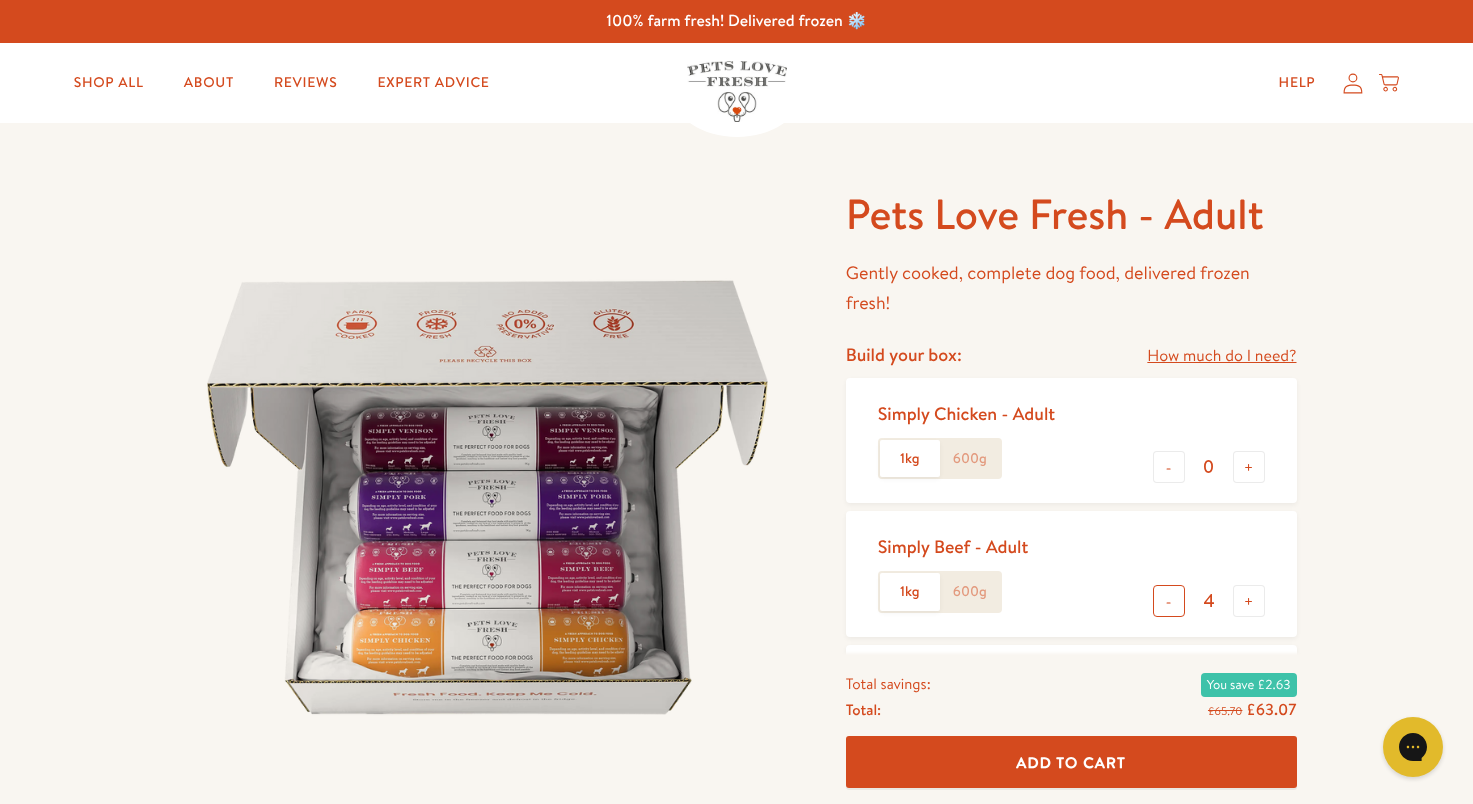 click on "-" at bounding box center (1169, 601) 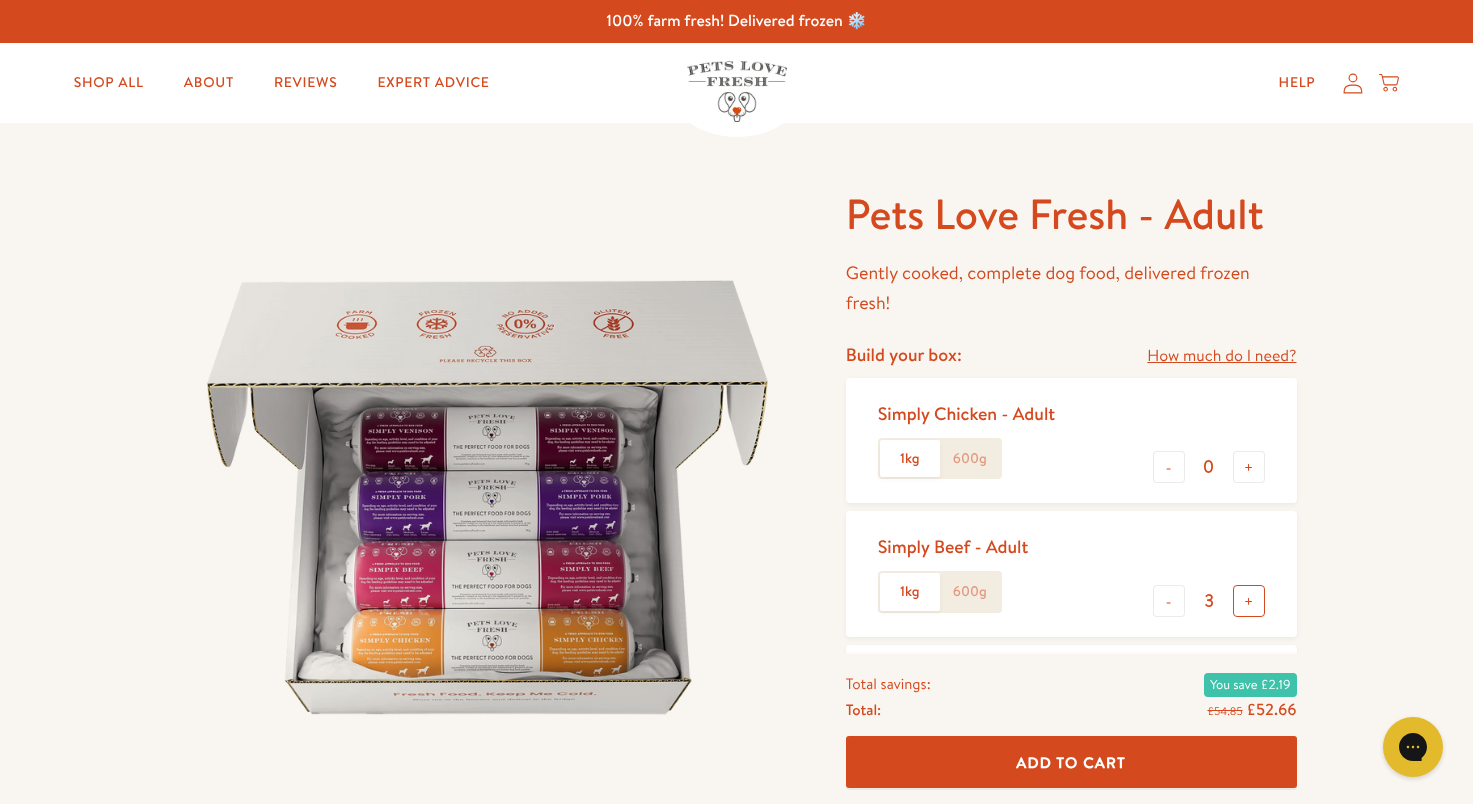 click on "+" at bounding box center (1249, 601) 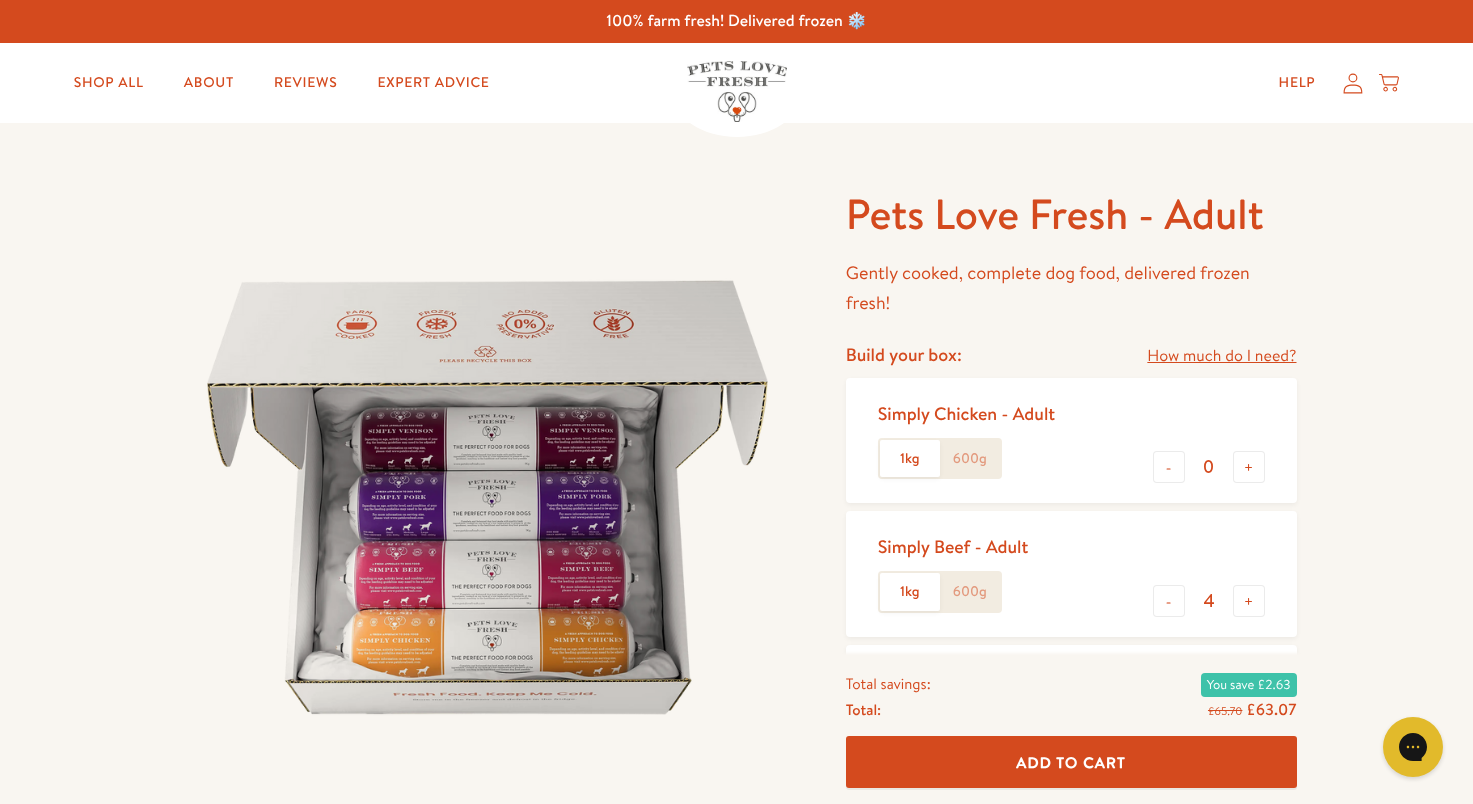 click on "Add To Cart" at bounding box center (1071, 761) 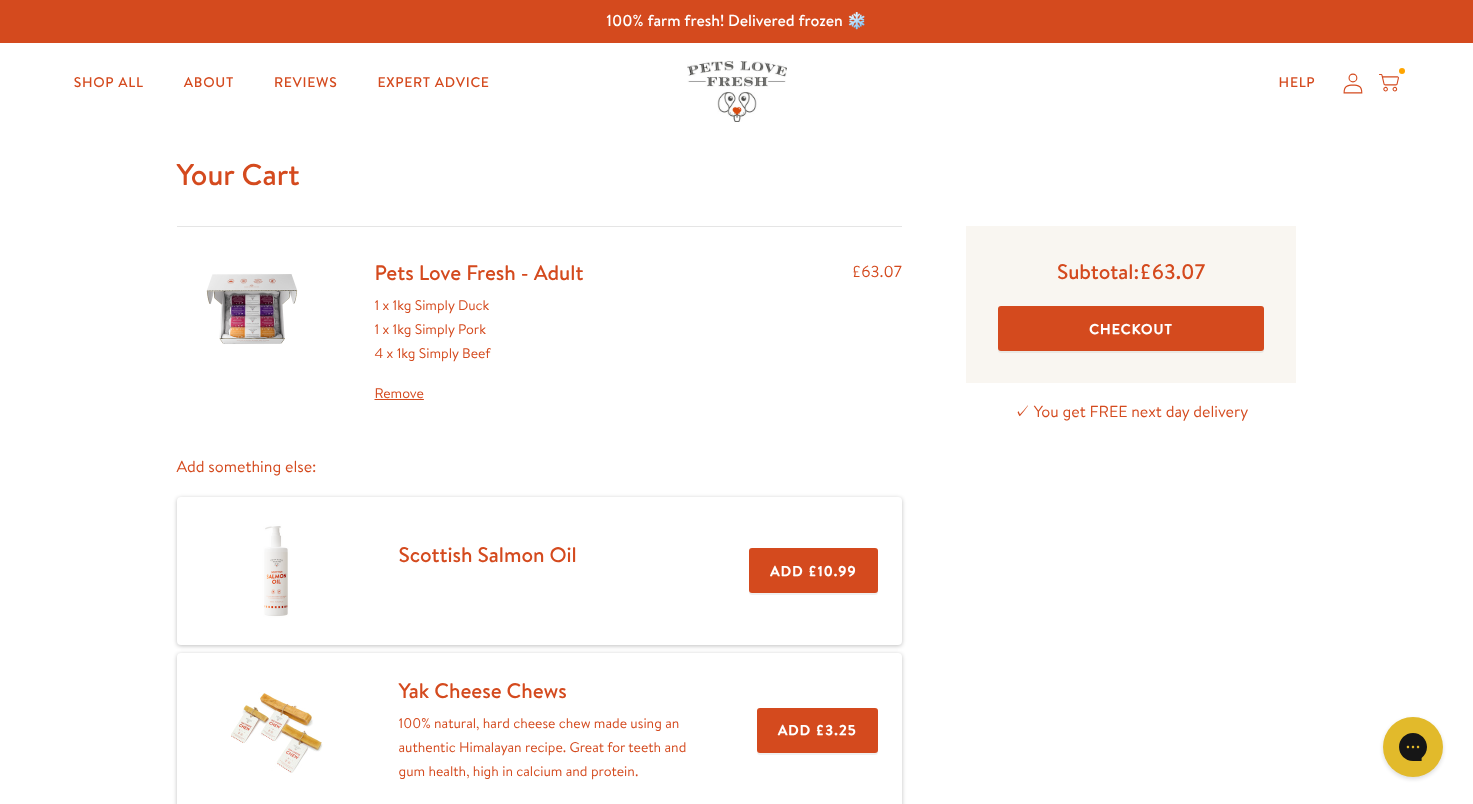 scroll, scrollTop: 0, scrollLeft: 0, axis: both 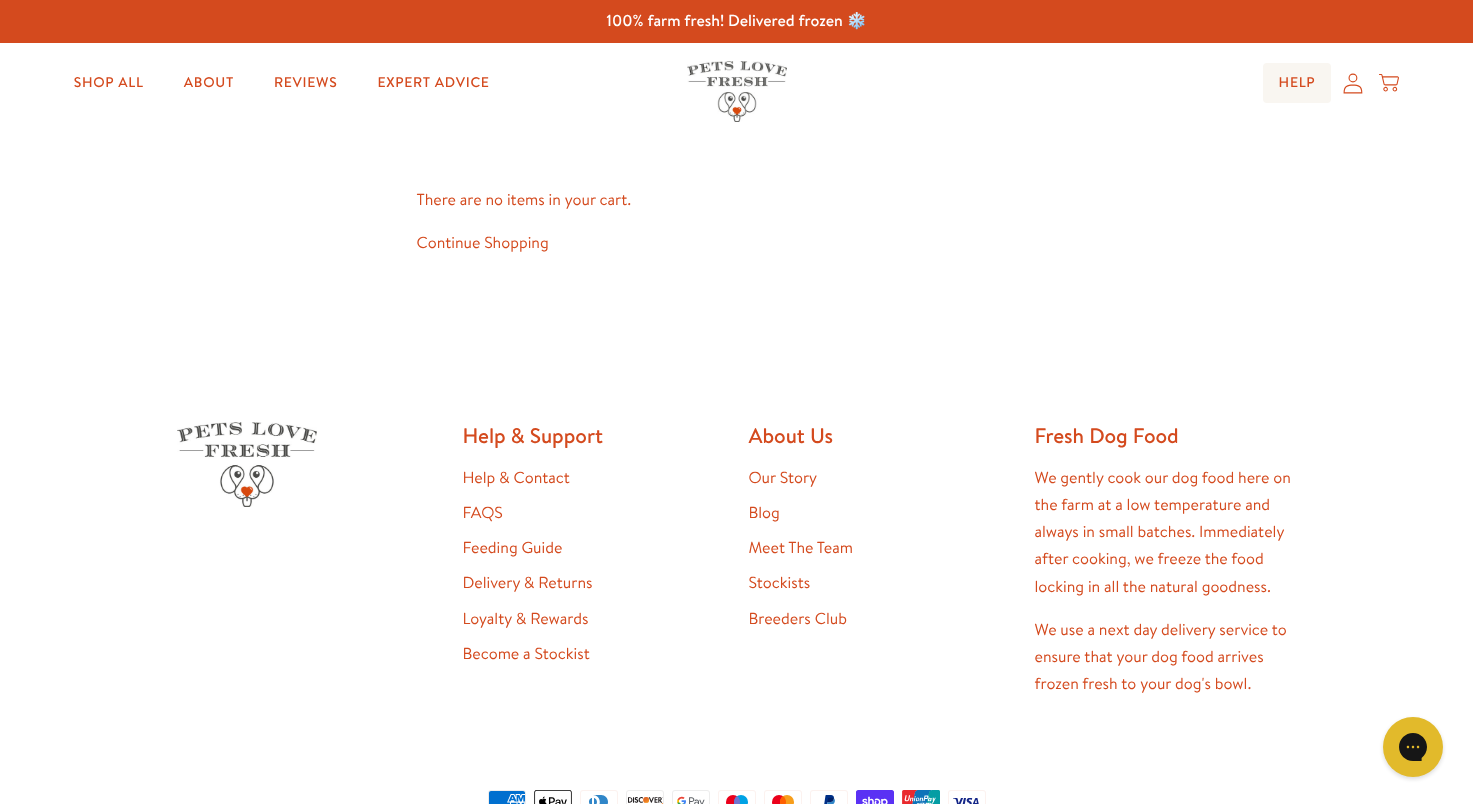 click on "Help" at bounding box center [1297, 83] 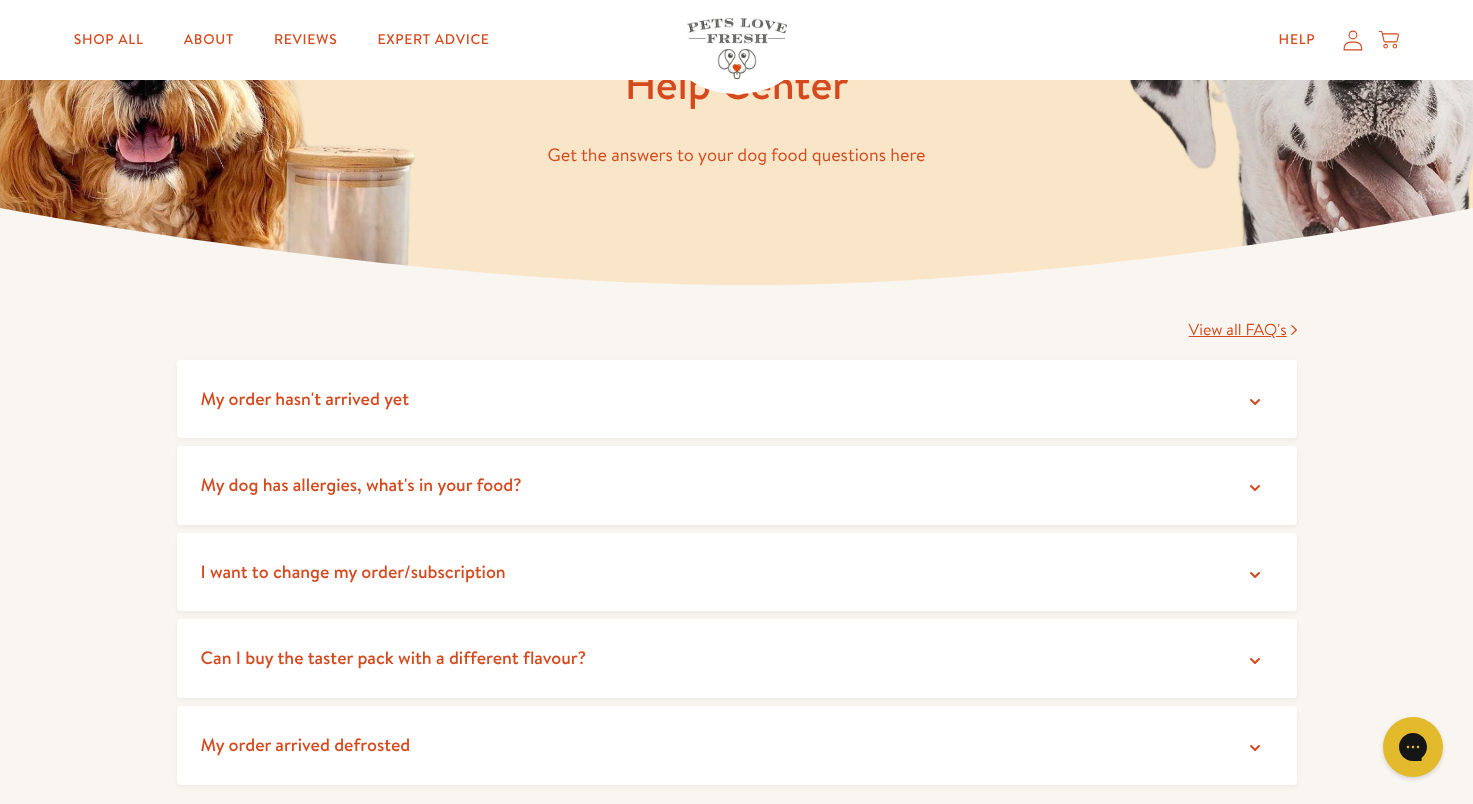 scroll, scrollTop: 200, scrollLeft: 0, axis: vertical 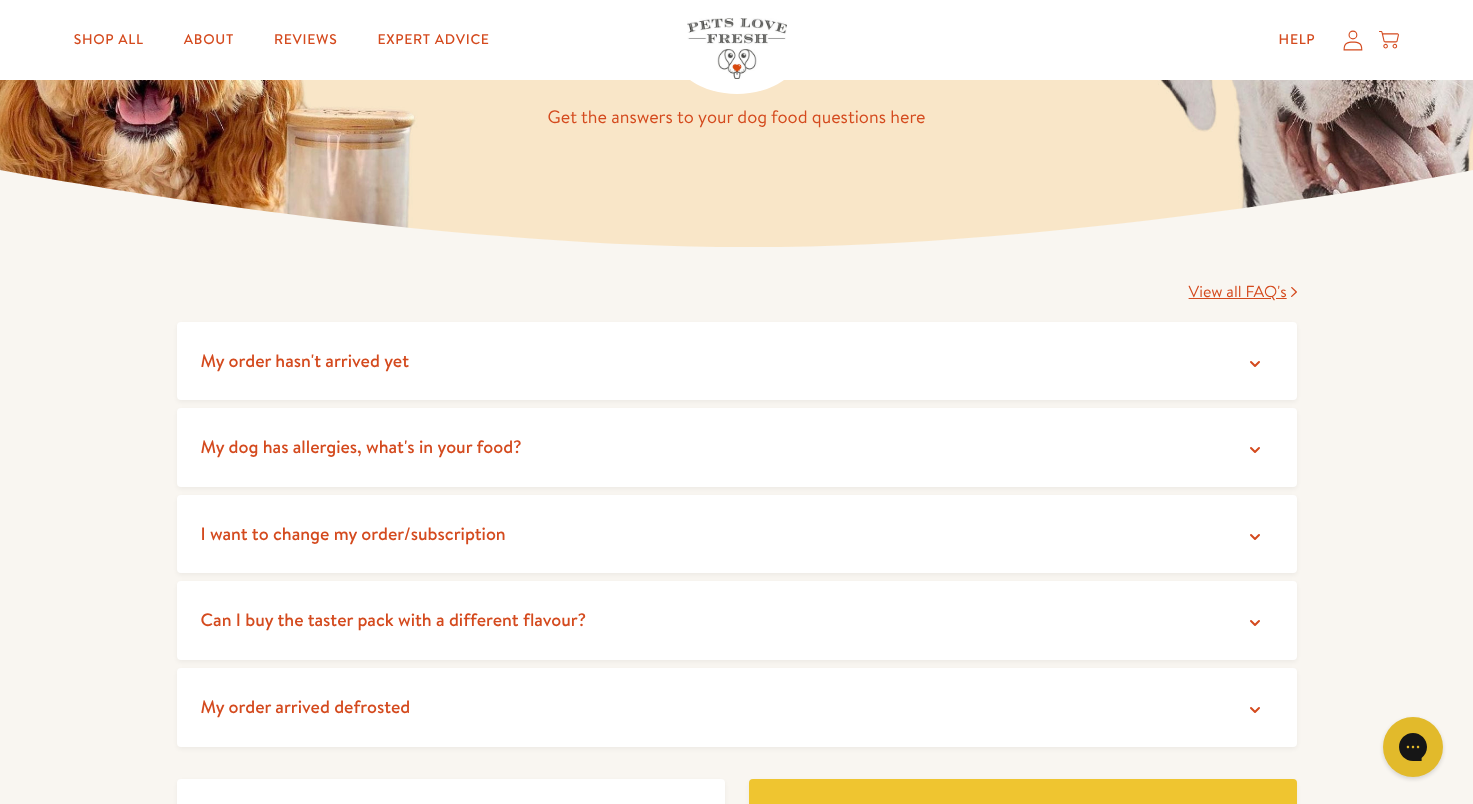 click on "I want to change my order/subscription" at bounding box center [737, 534] 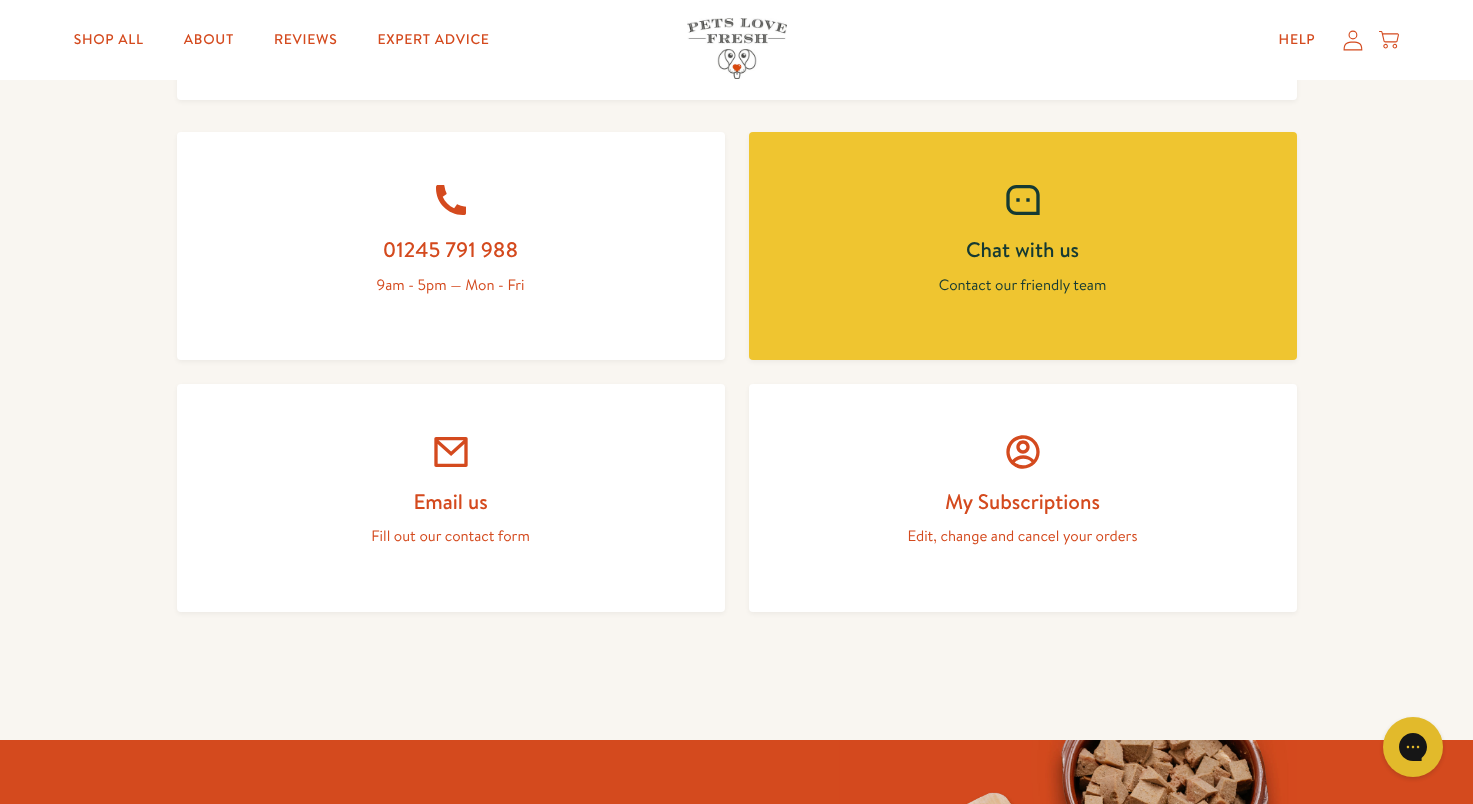 scroll, scrollTop: 900, scrollLeft: 0, axis: vertical 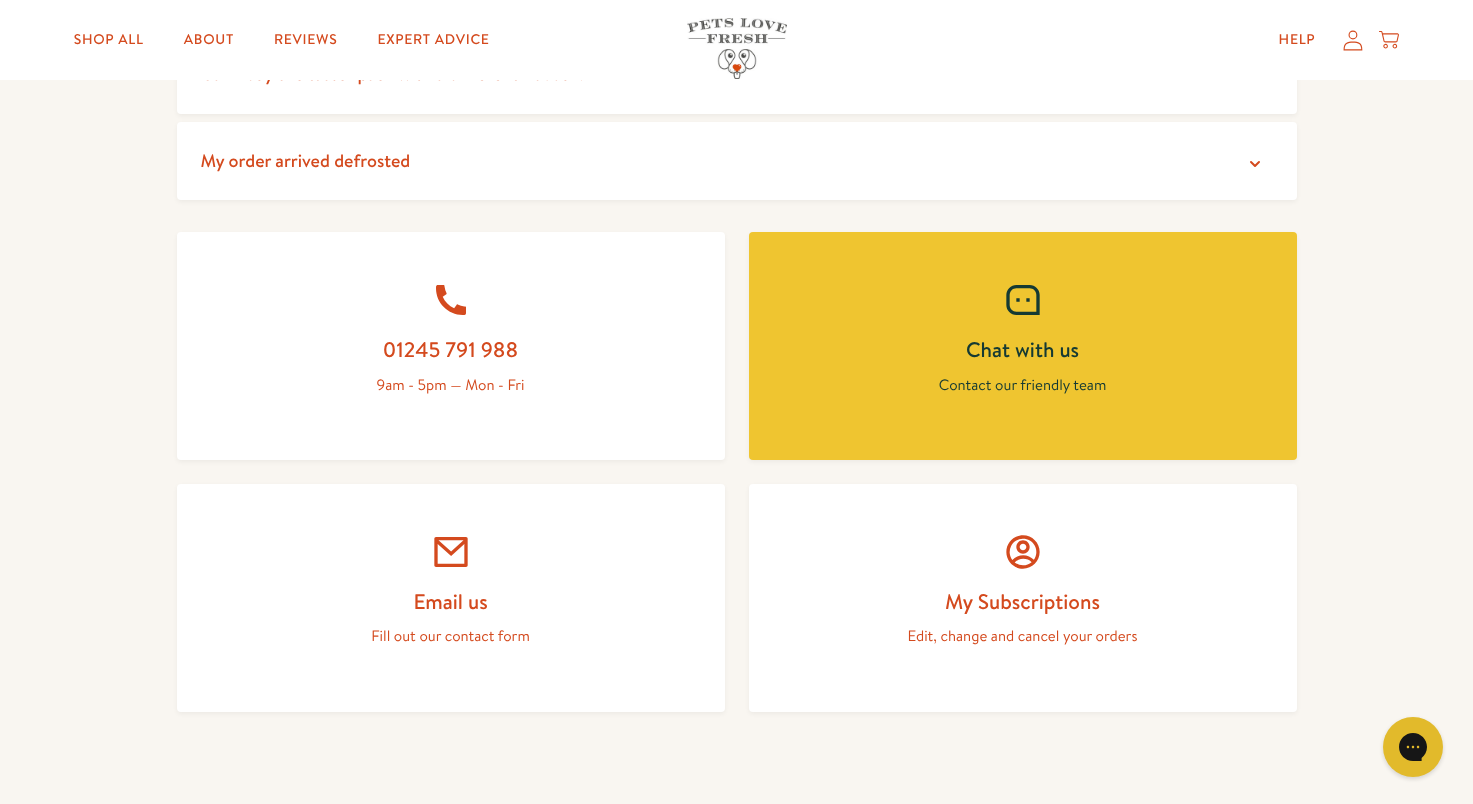 click on "Chat with us" at bounding box center [1023, 349] 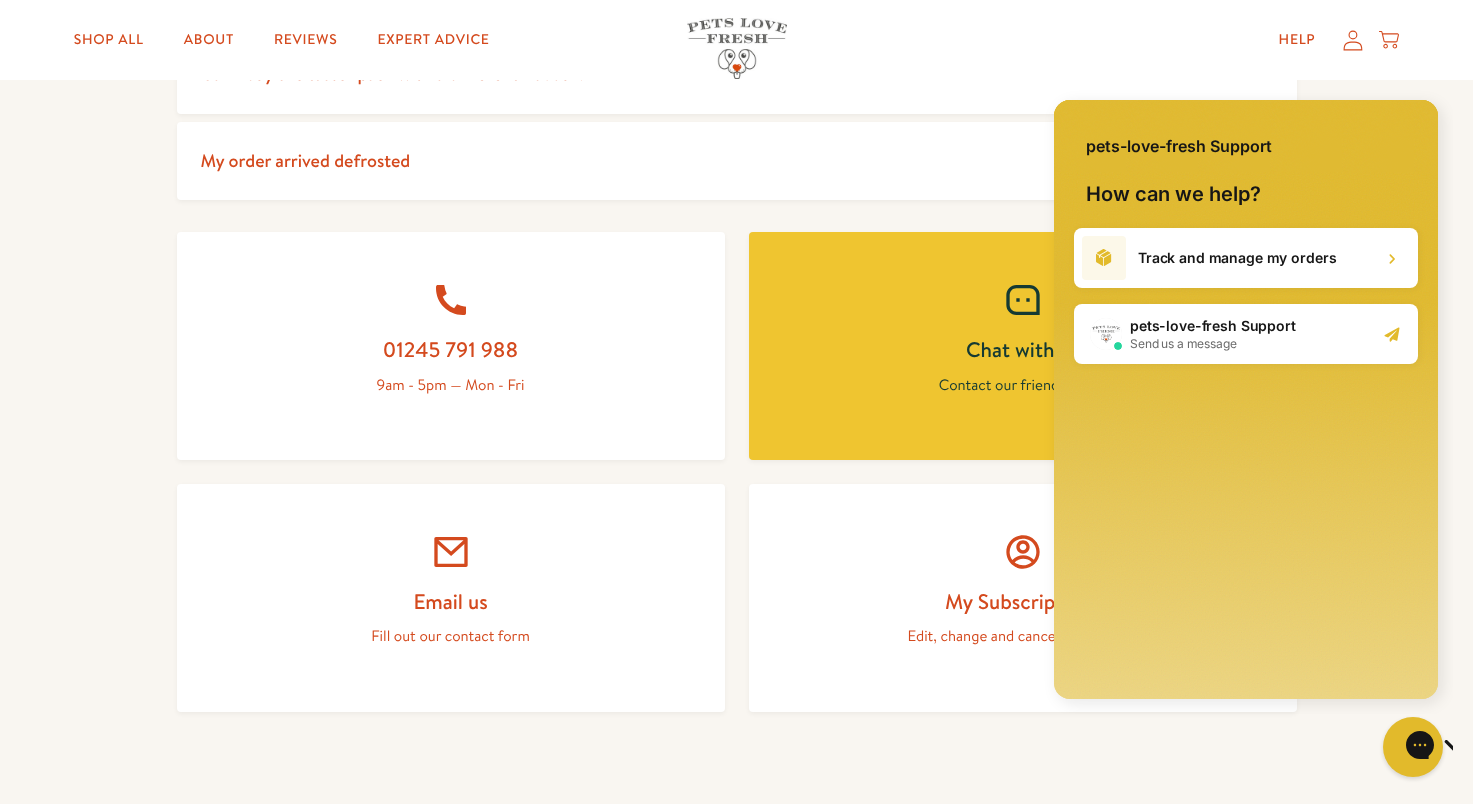 scroll, scrollTop: 0, scrollLeft: 0, axis: both 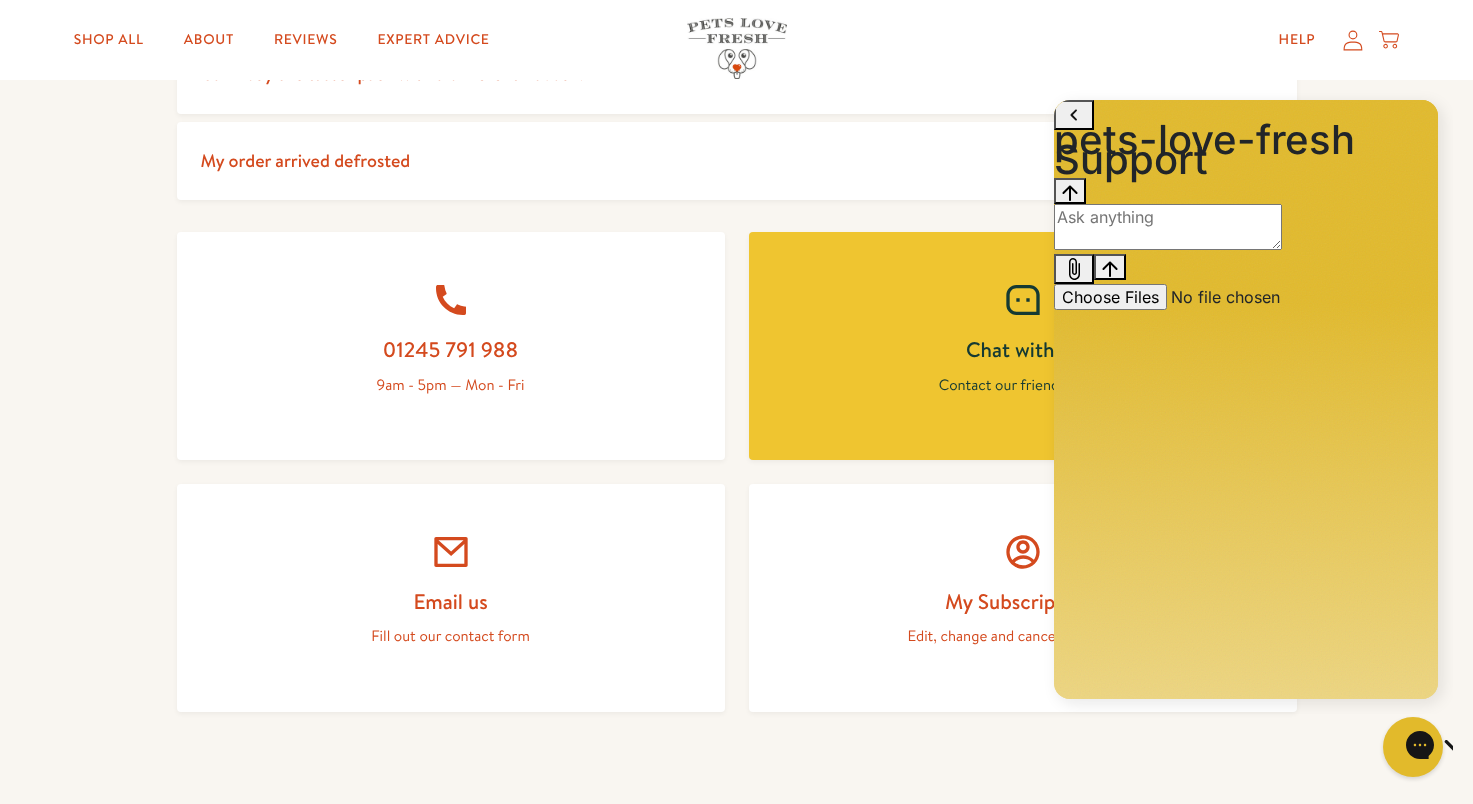 click at bounding box center [1168, 227] 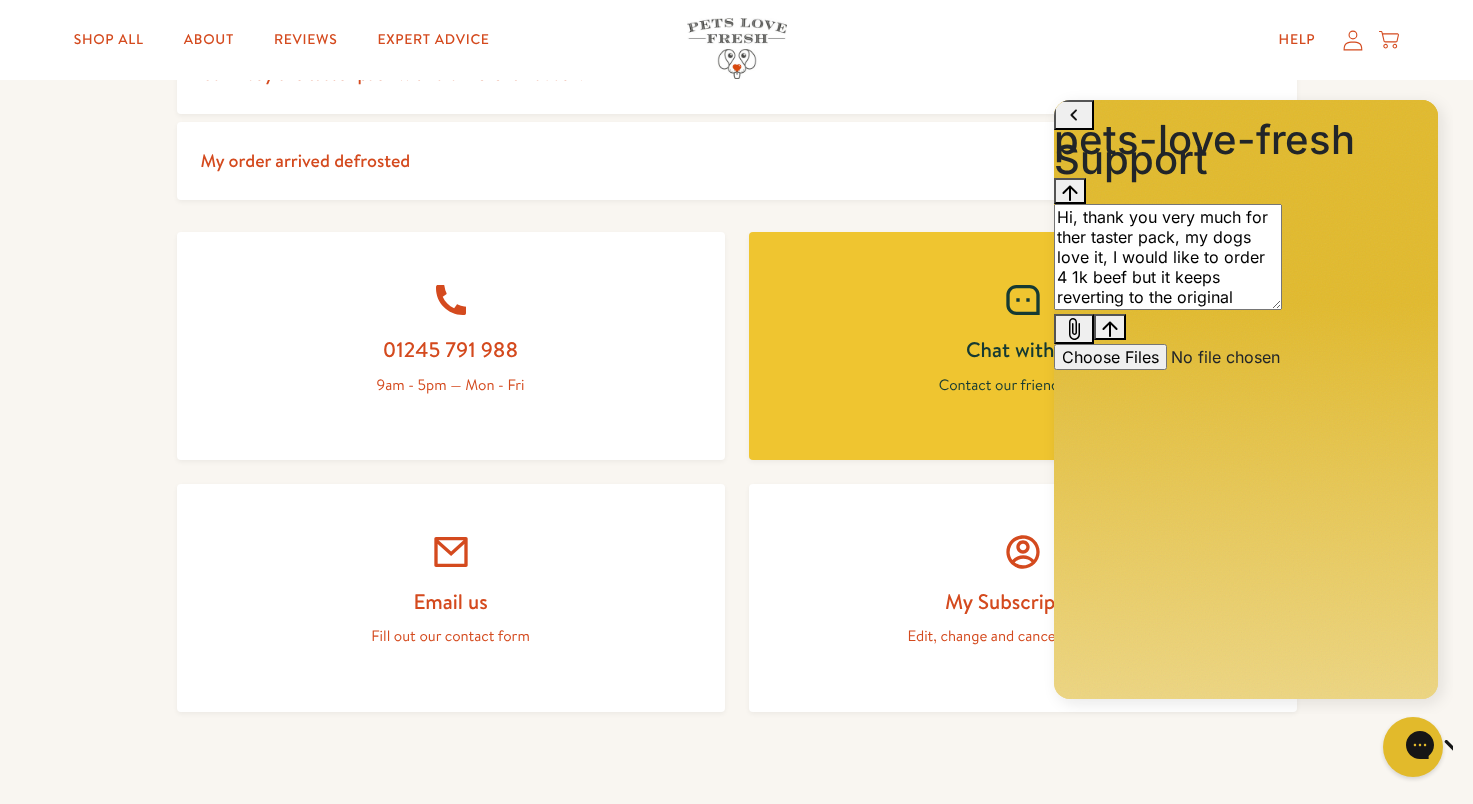 type on "Hi, thank you very much for ther taster pack, my dogs love it, I would like to order 4 1k beef but it keeps reverting to the original flavours at check out. Can you help?" 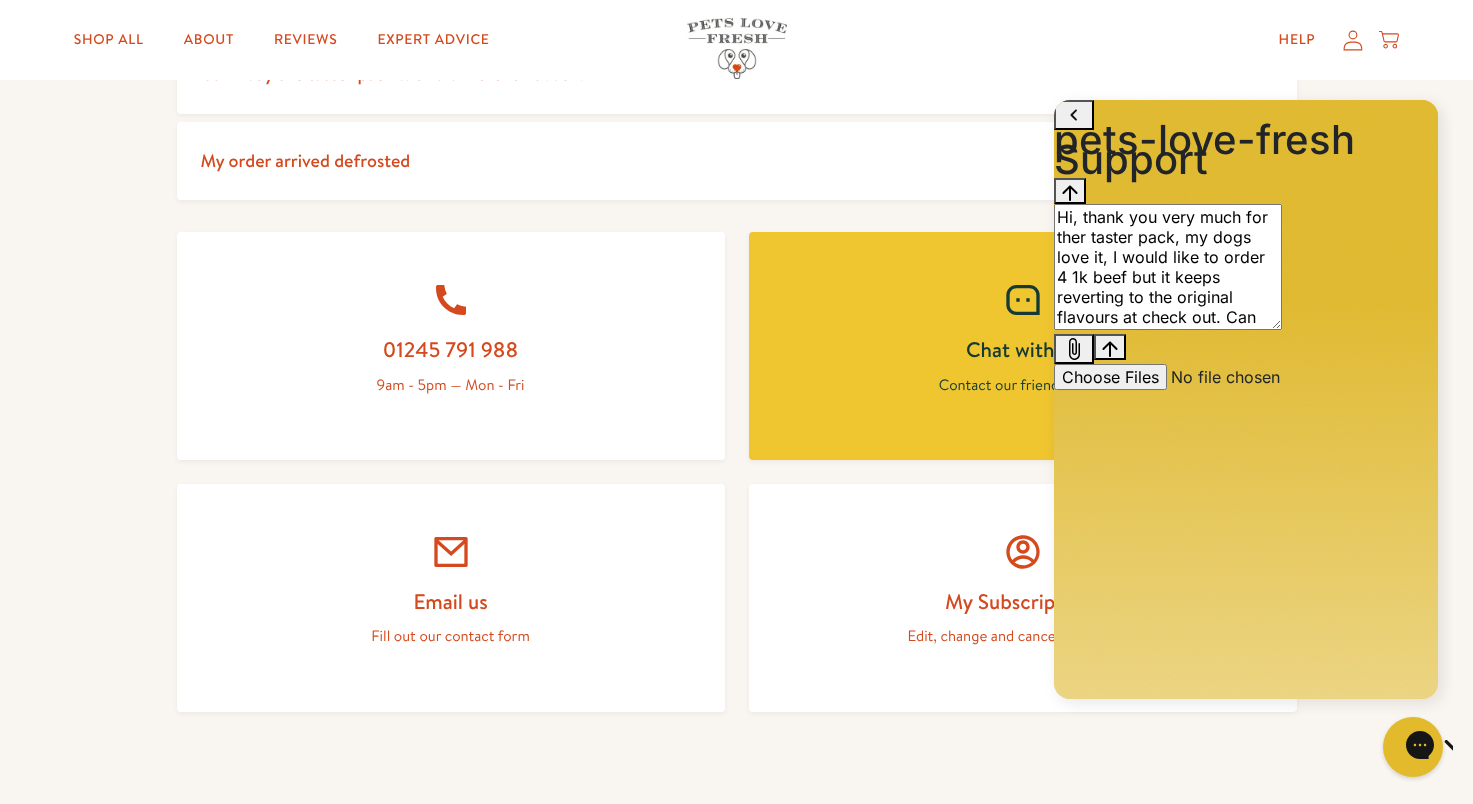 type 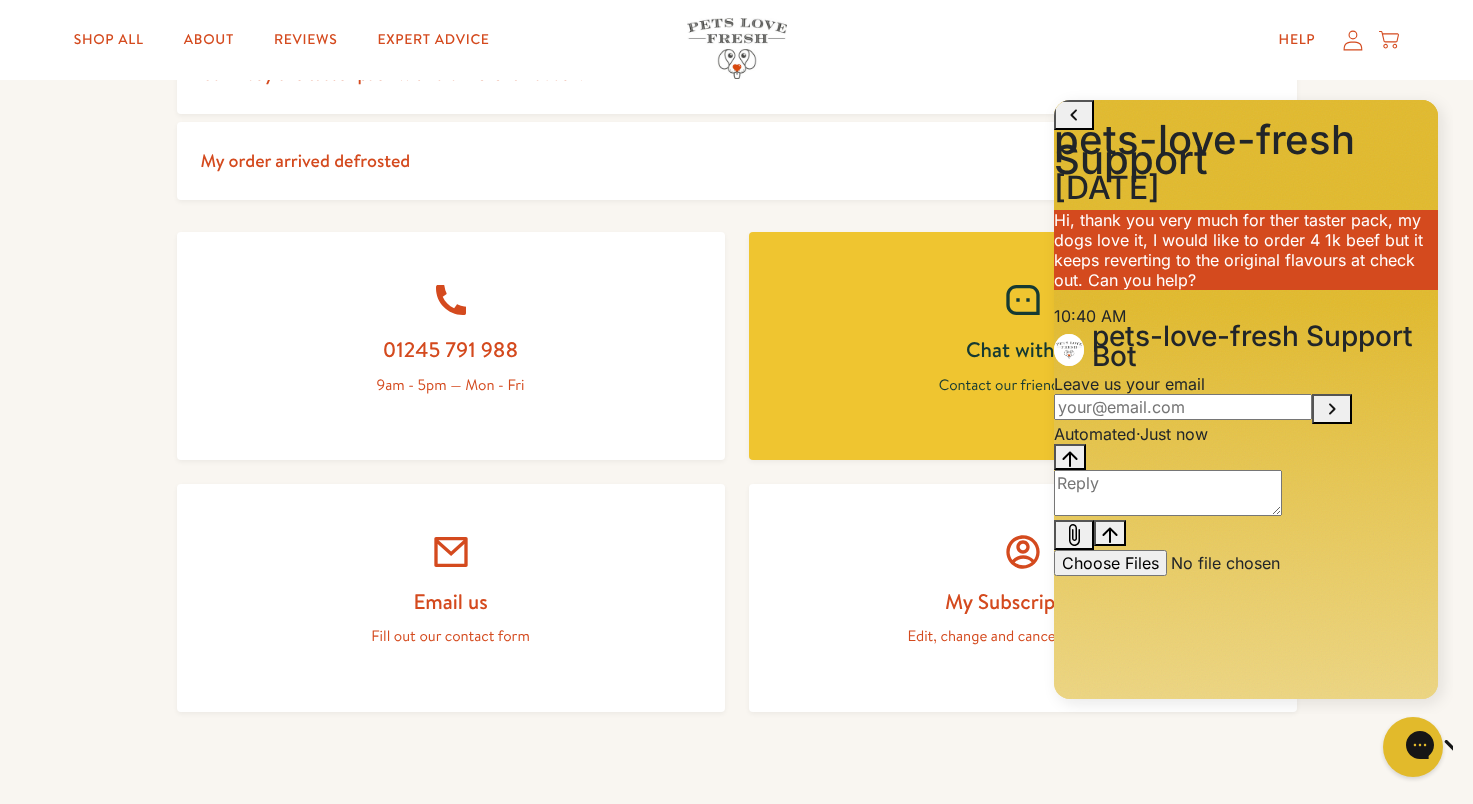 click at bounding box center [1183, 407] 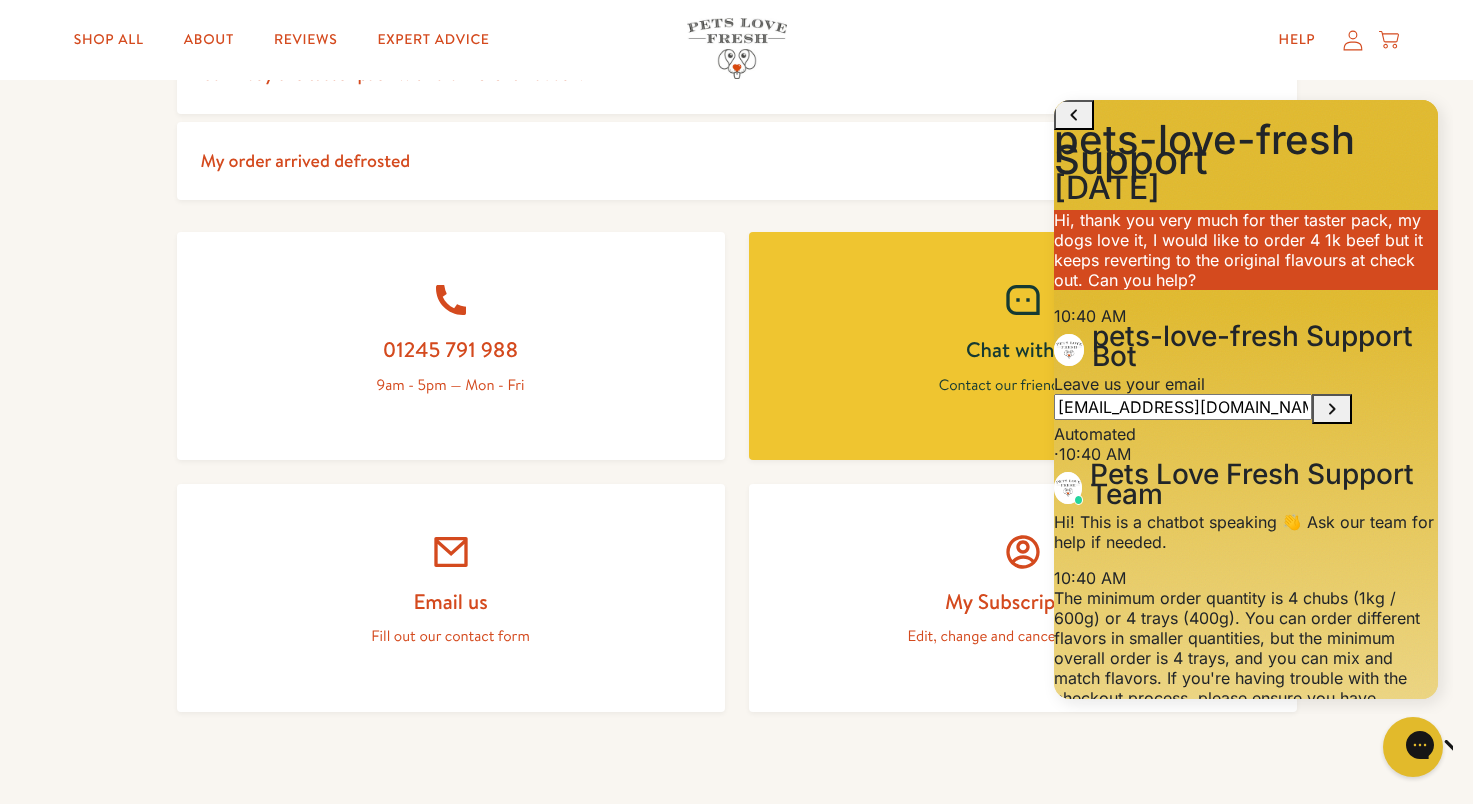 type on "[EMAIL_ADDRESS][DOMAIN_NAME]" 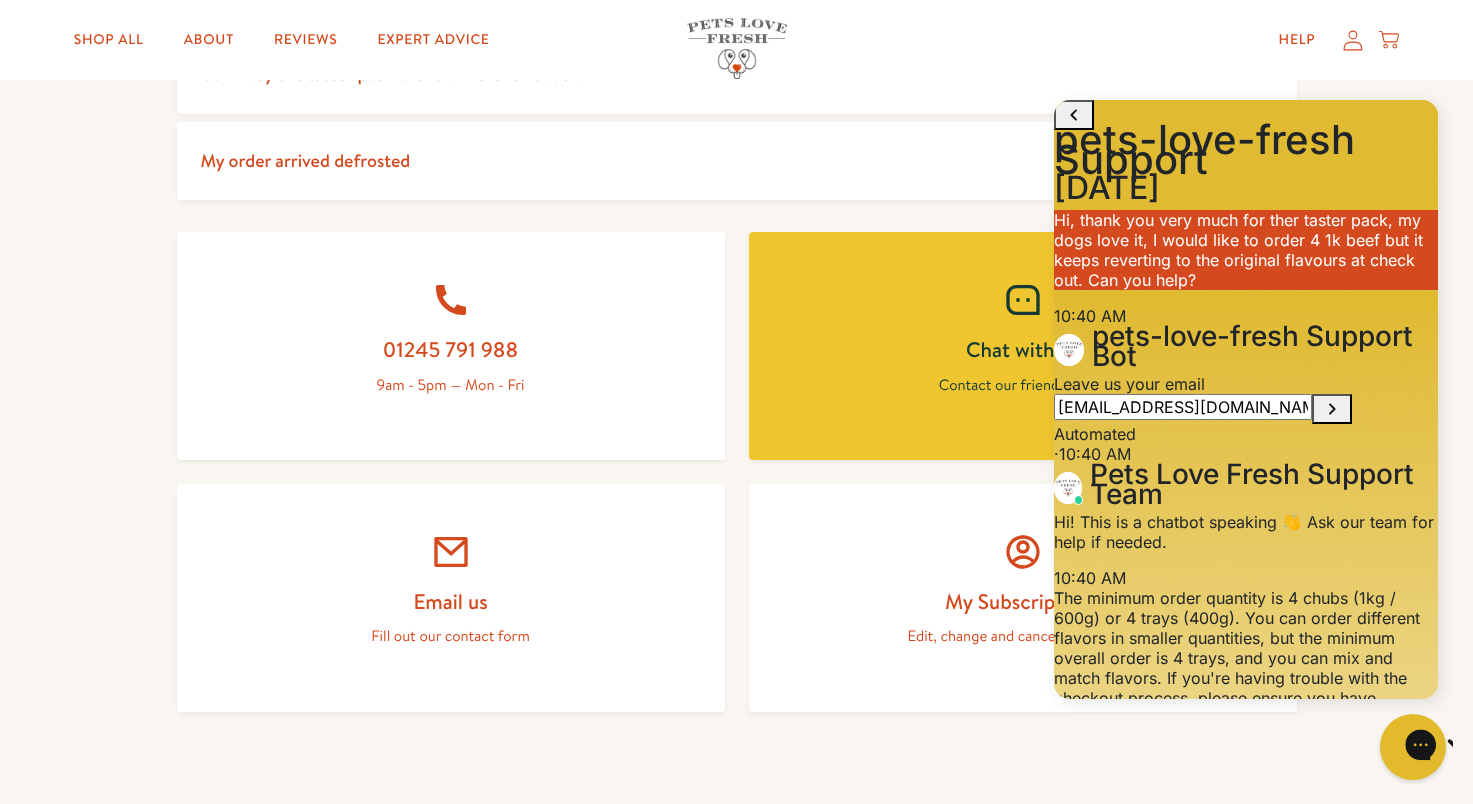 type 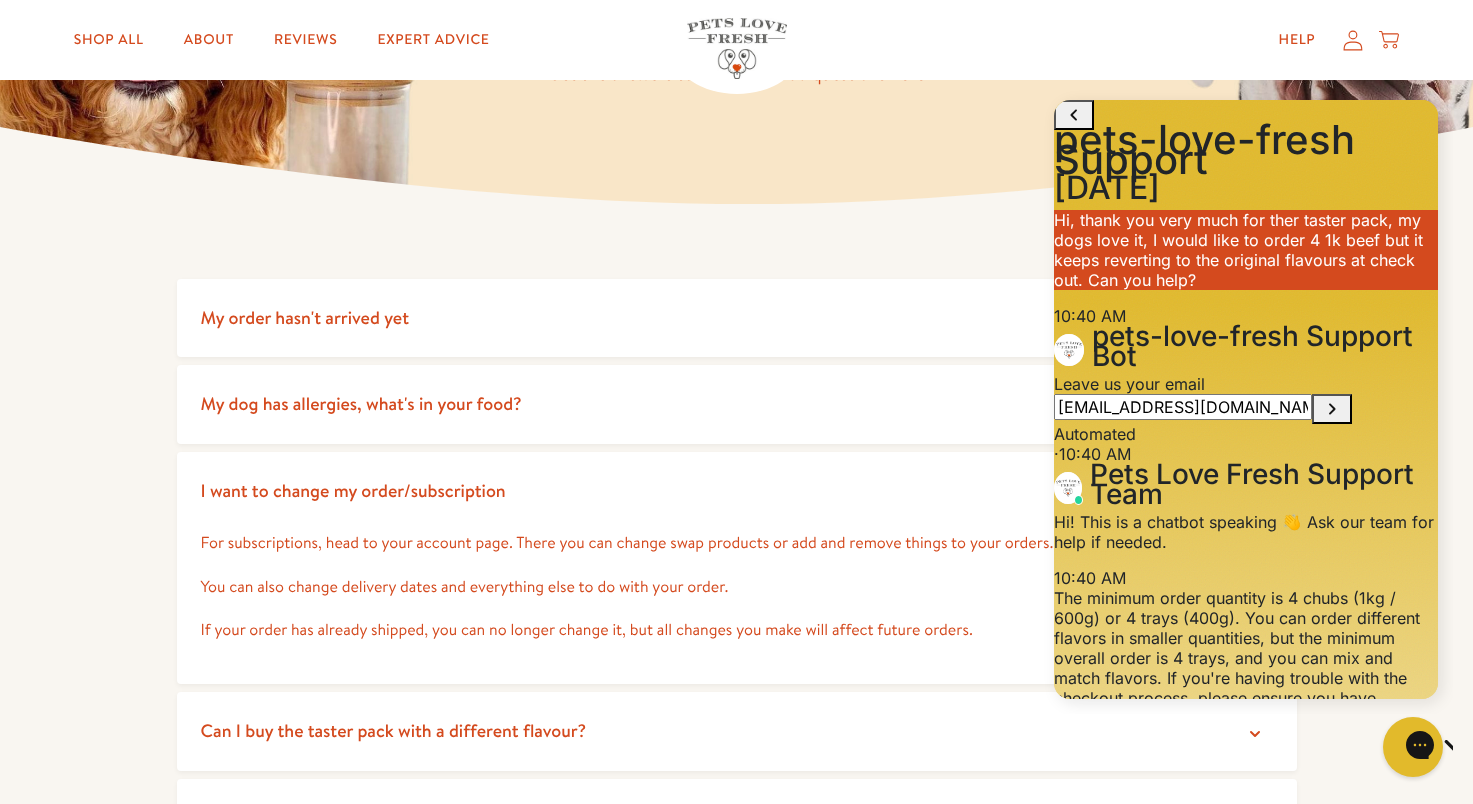 scroll, scrollTop: 200, scrollLeft: 0, axis: vertical 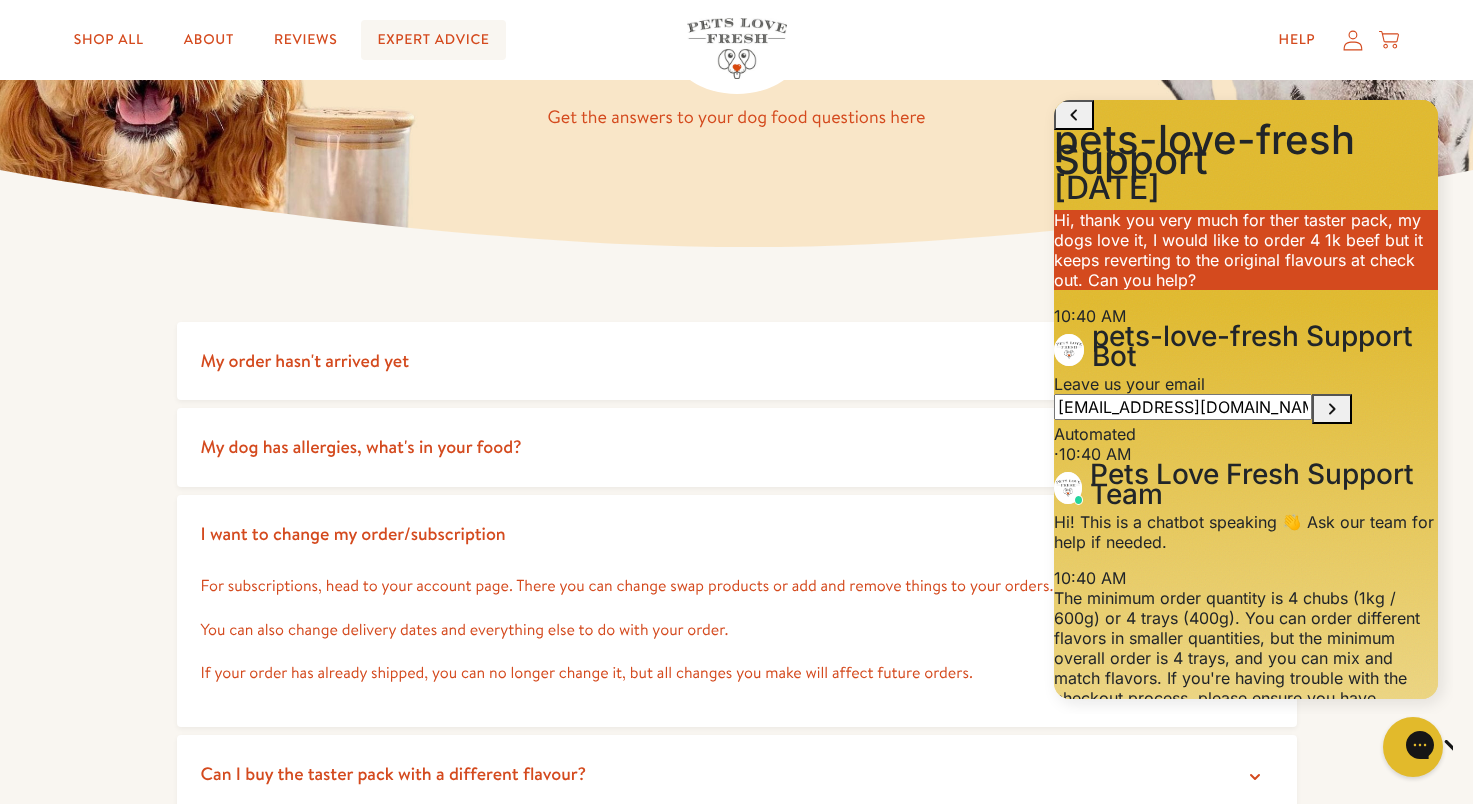 click on "100% farm fresh! Delivered frozen ❄️
Shop All
About
Reviews
Expert Advice
My account
Shop All About Reviews Expert Advice" at bounding box center (736, 1182) 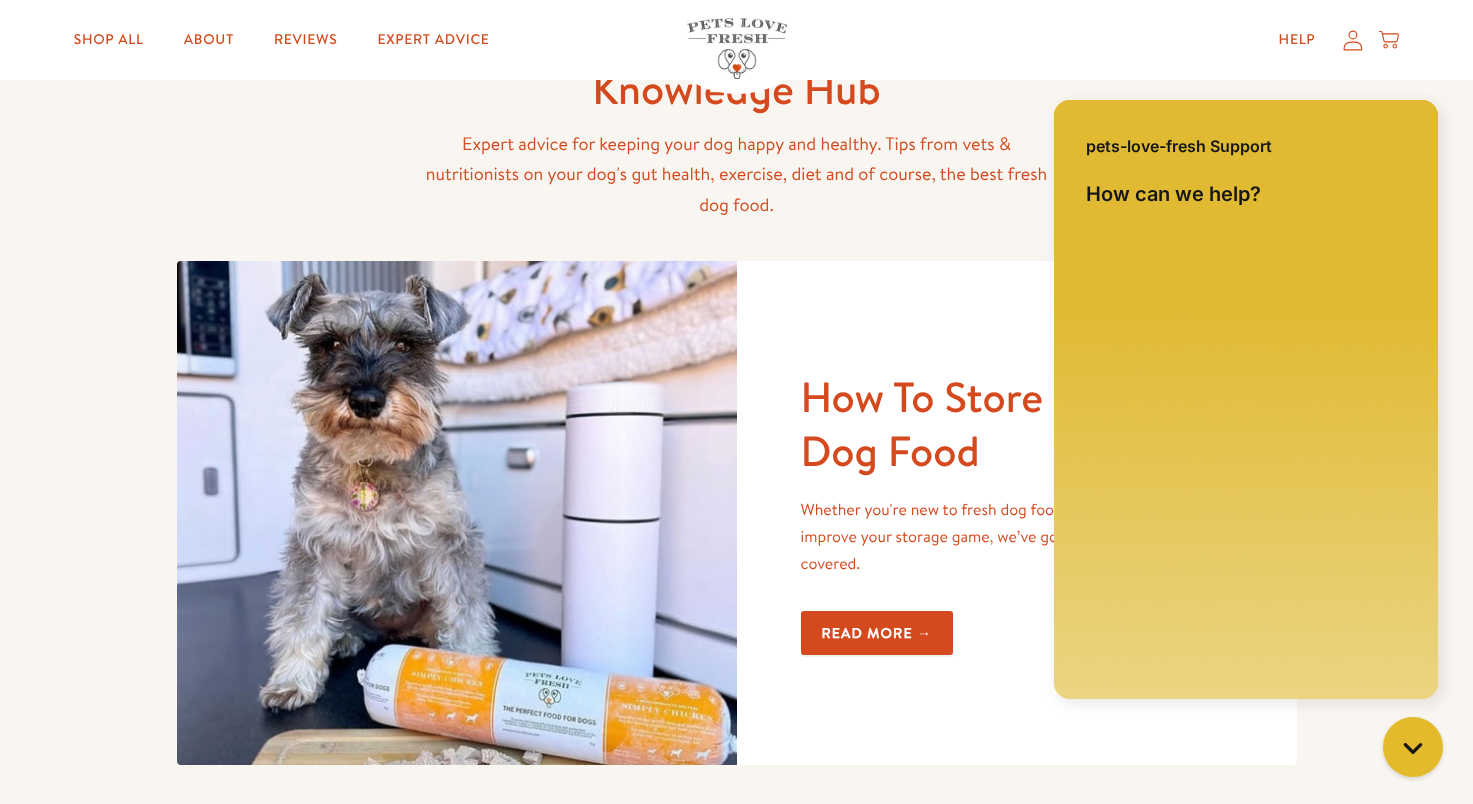 scroll, scrollTop: 200, scrollLeft: 0, axis: vertical 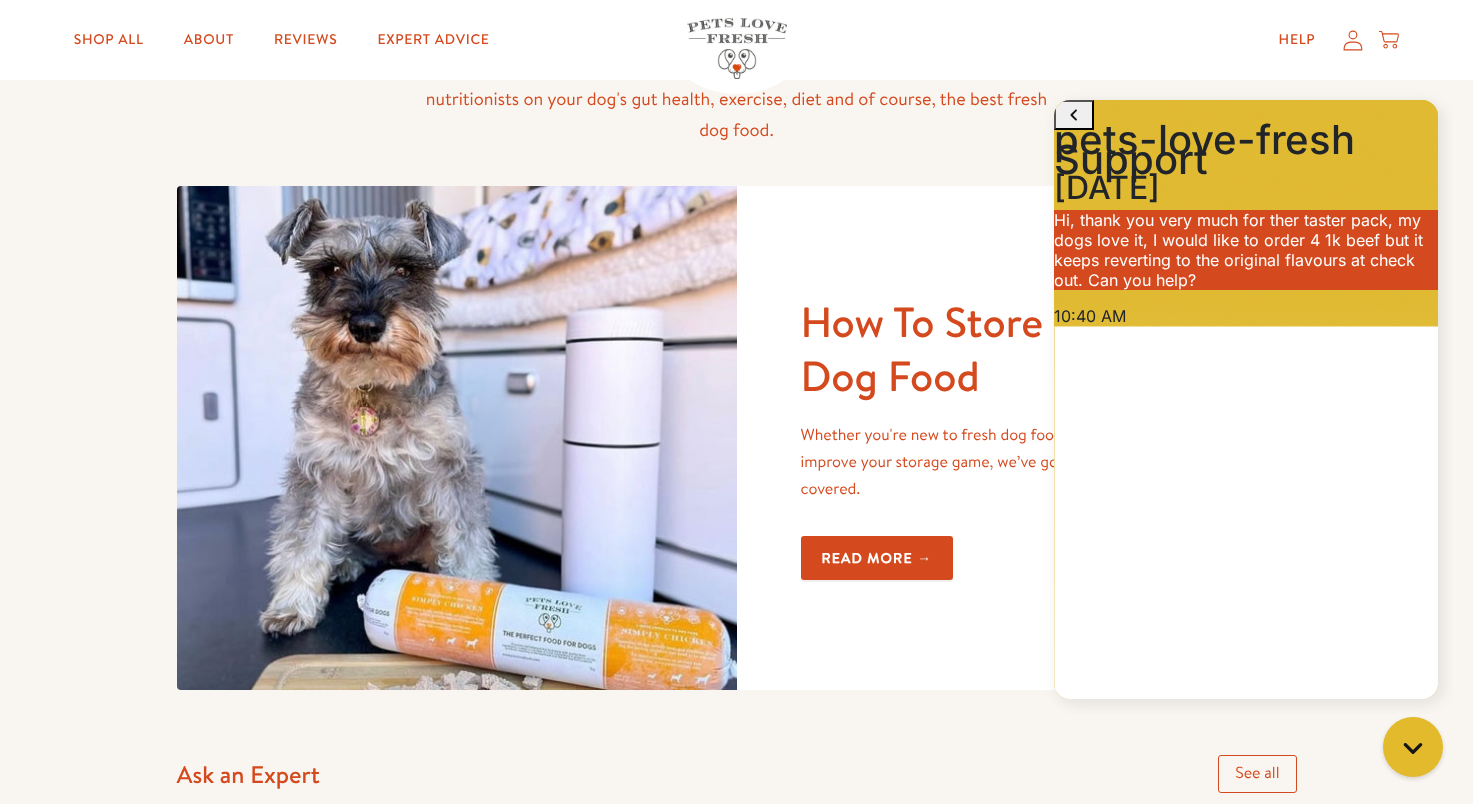 click at bounding box center [1168, 11338] 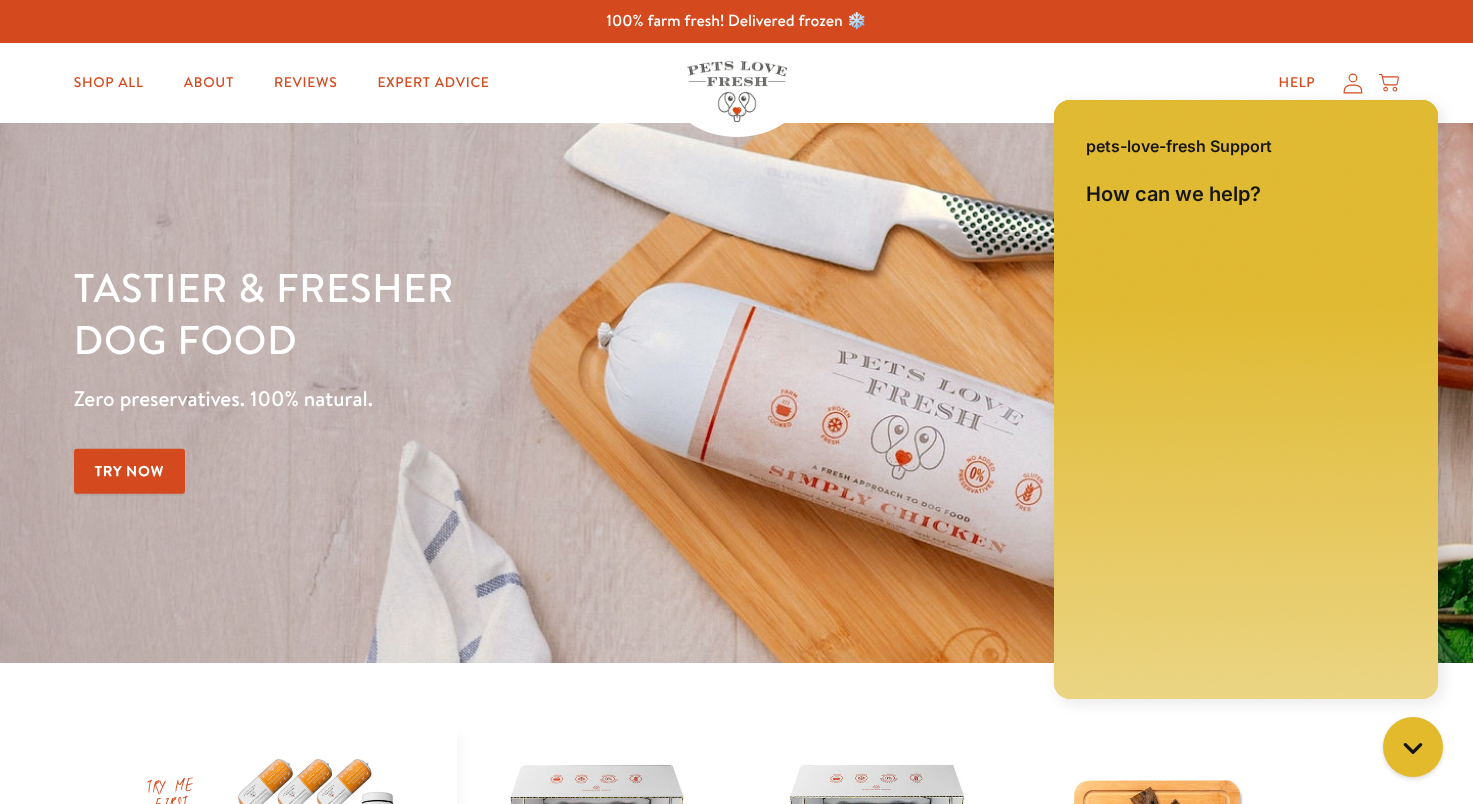 scroll, scrollTop: 0, scrollLeft: 0, axis: both 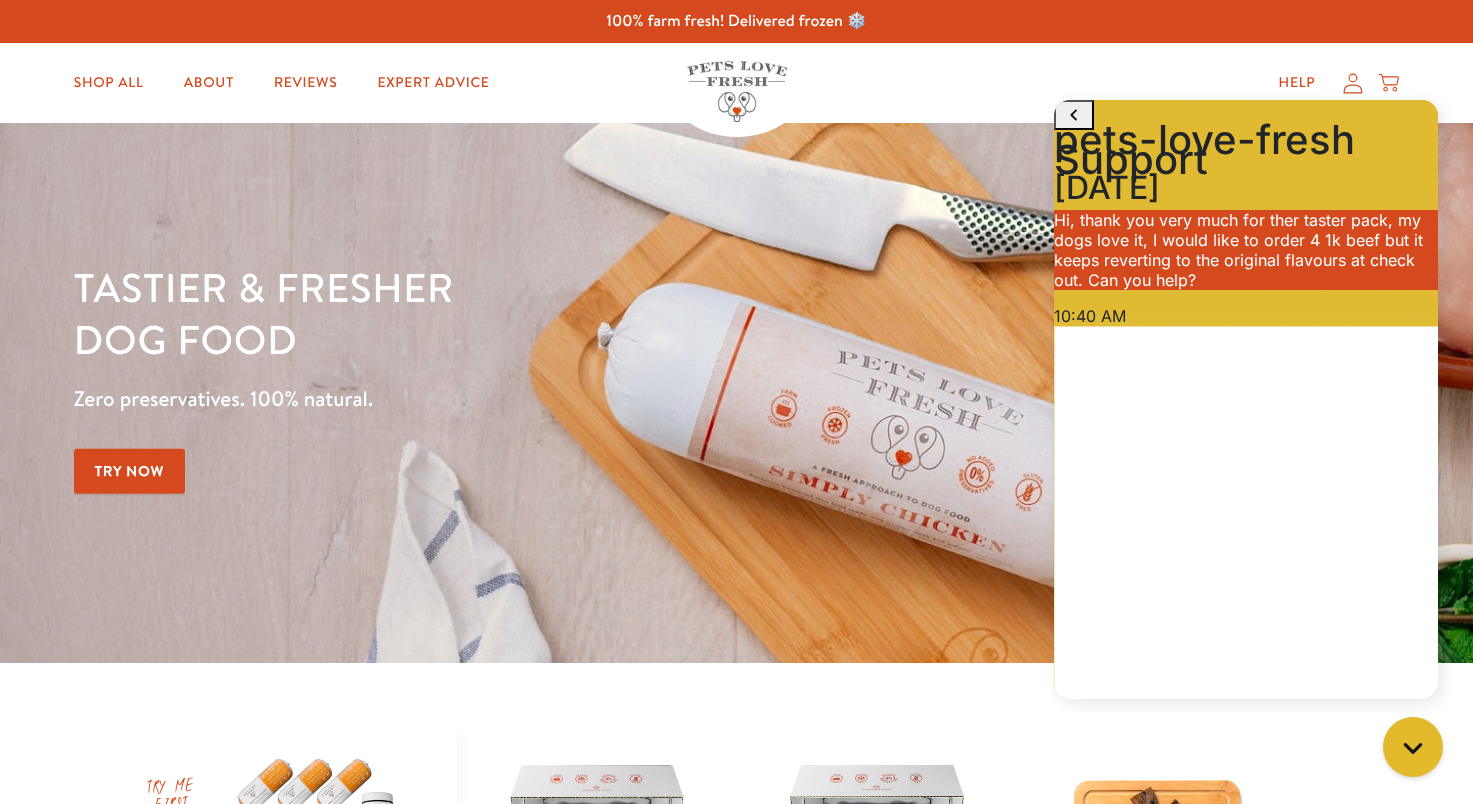 click on "Tastier & fresher  dog food
Zero preservatives. 100% natural.
Try Now" at bounding box center (736, 393) 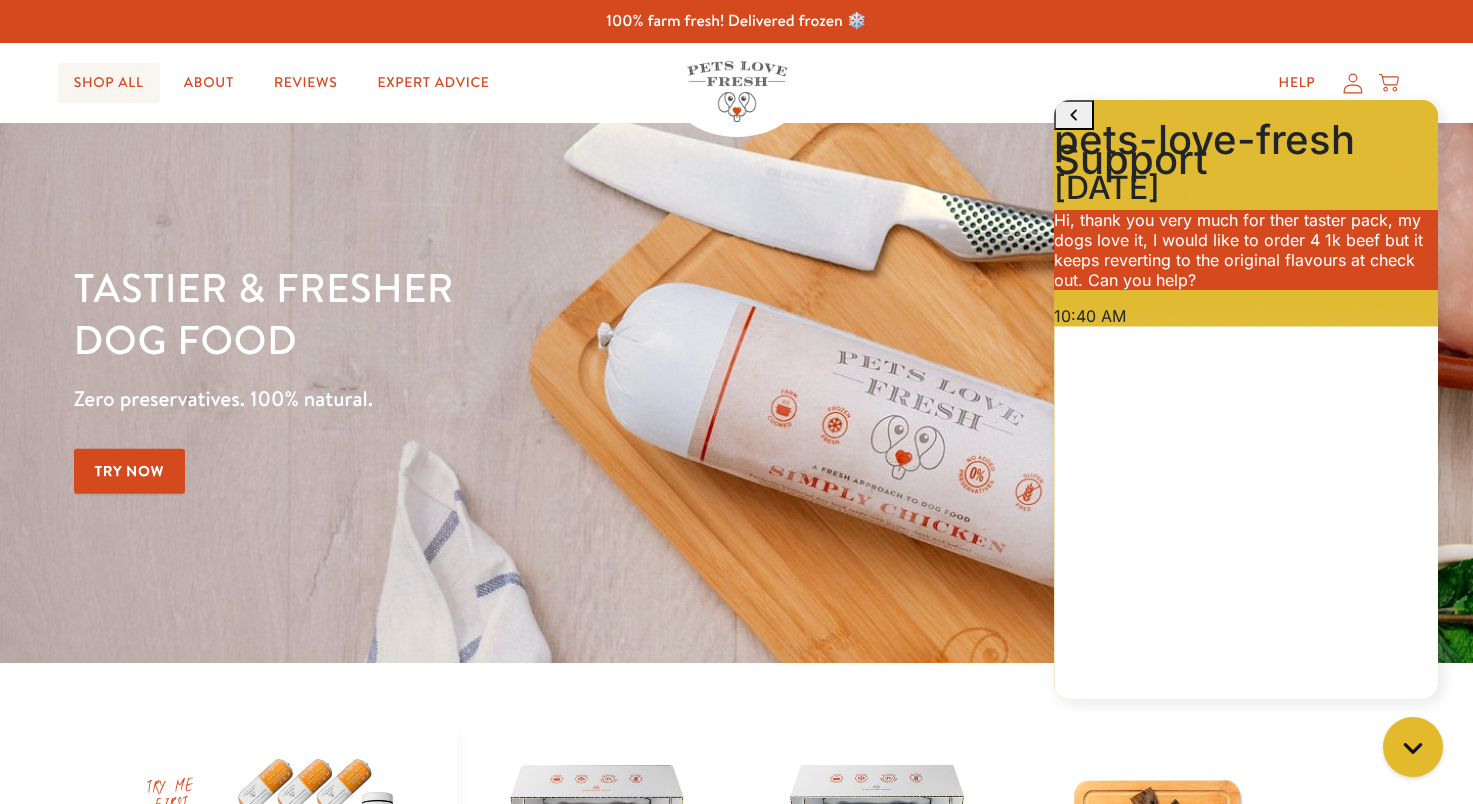 click on "Shop All" at bounding box center [109, 83] 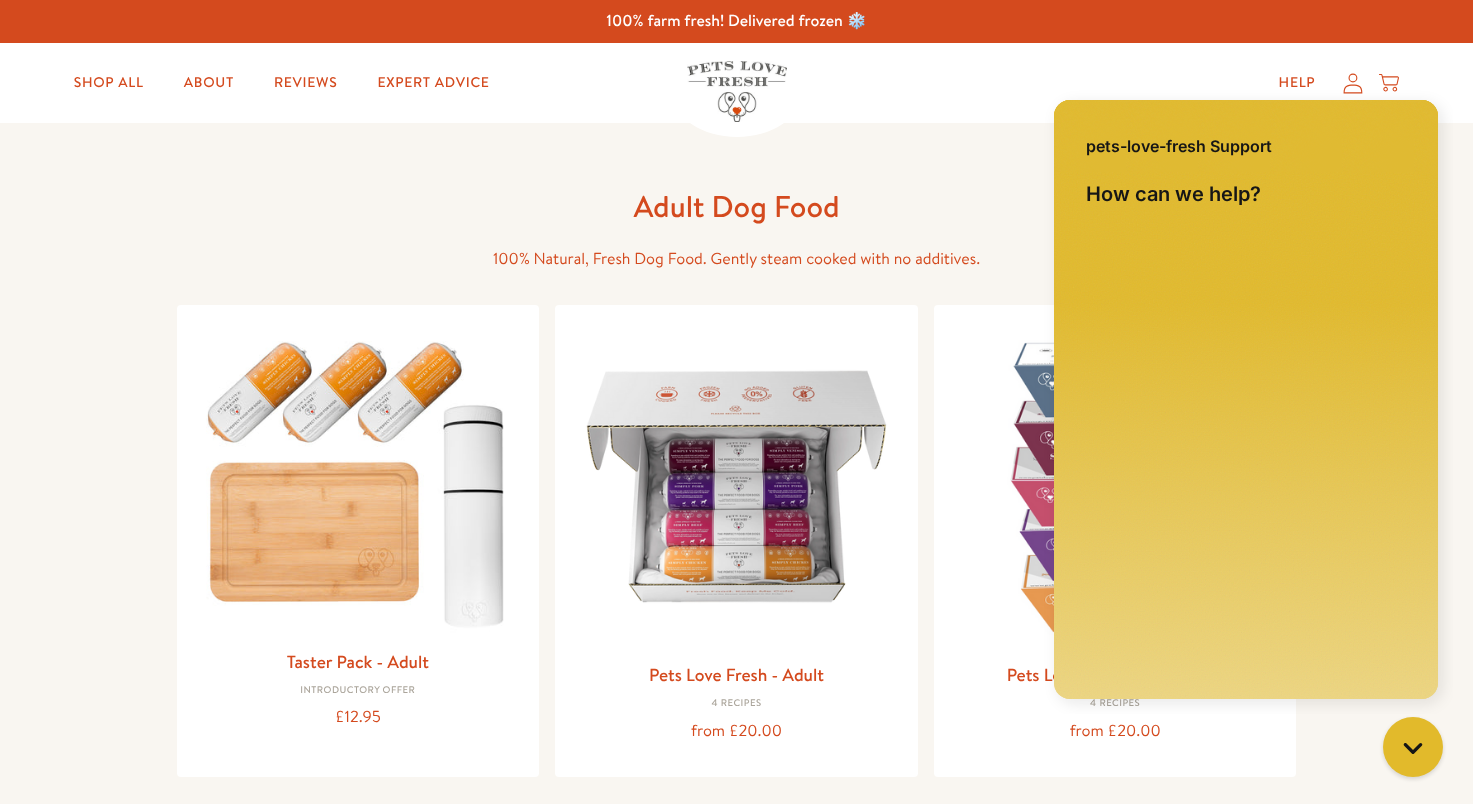 scroll, scrollTop: 0, scrollLeft: 0, axis: both 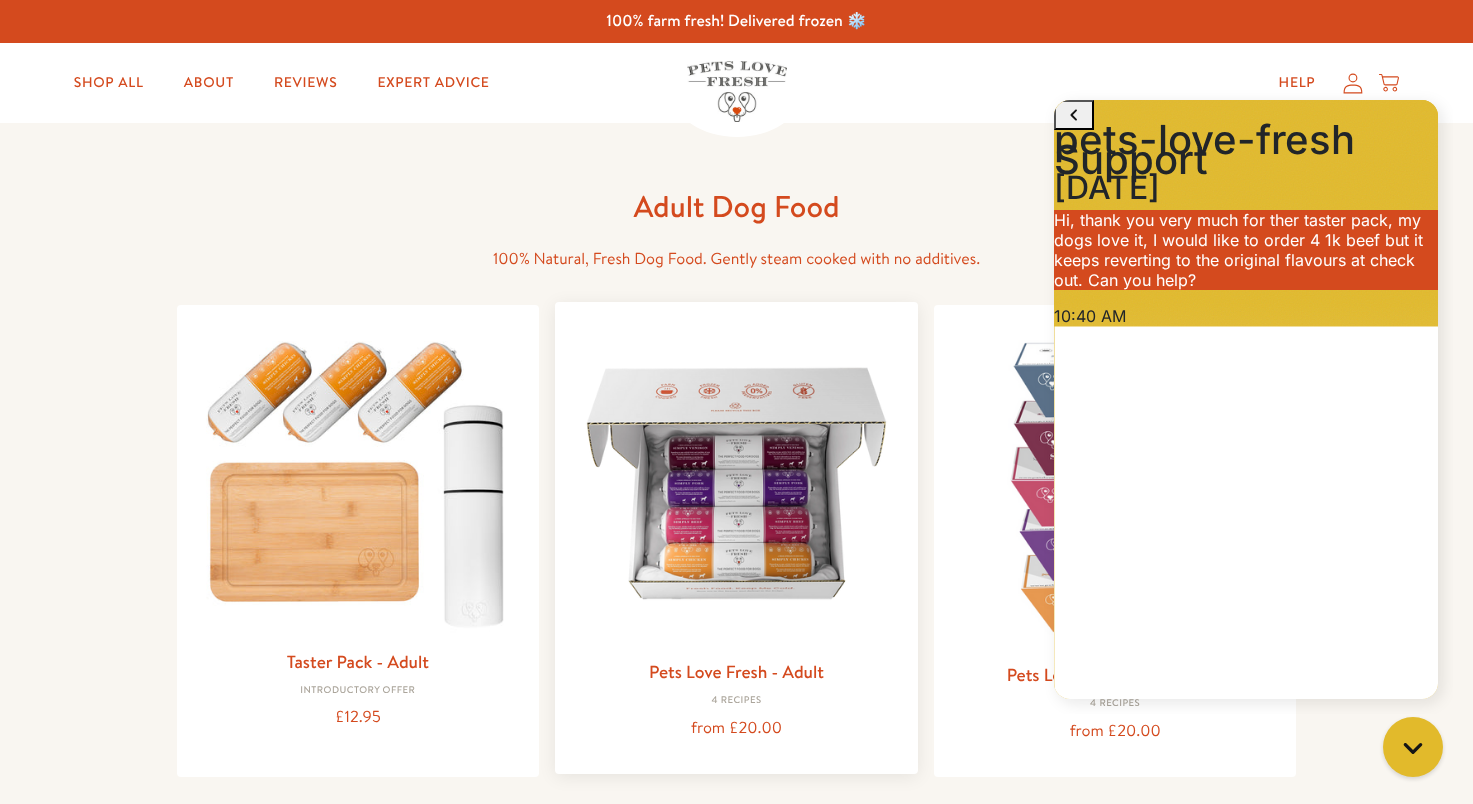 click on "Pets Love Fresh - Adult
4 Recipes
from £20.00" at bounding box center [736, 537] 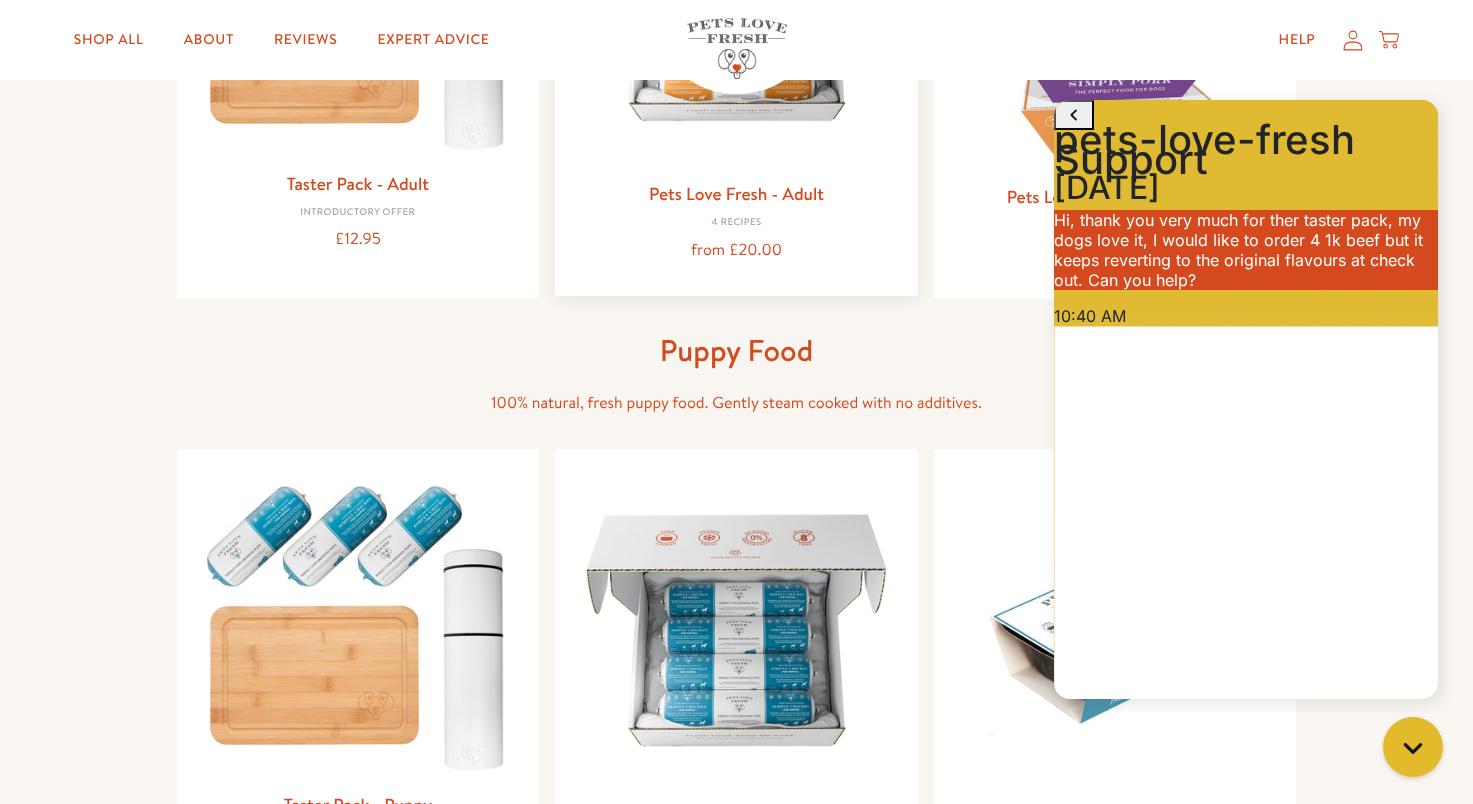 scroll, scrollTop: 500, scrollLeft: 0, axis: vertical 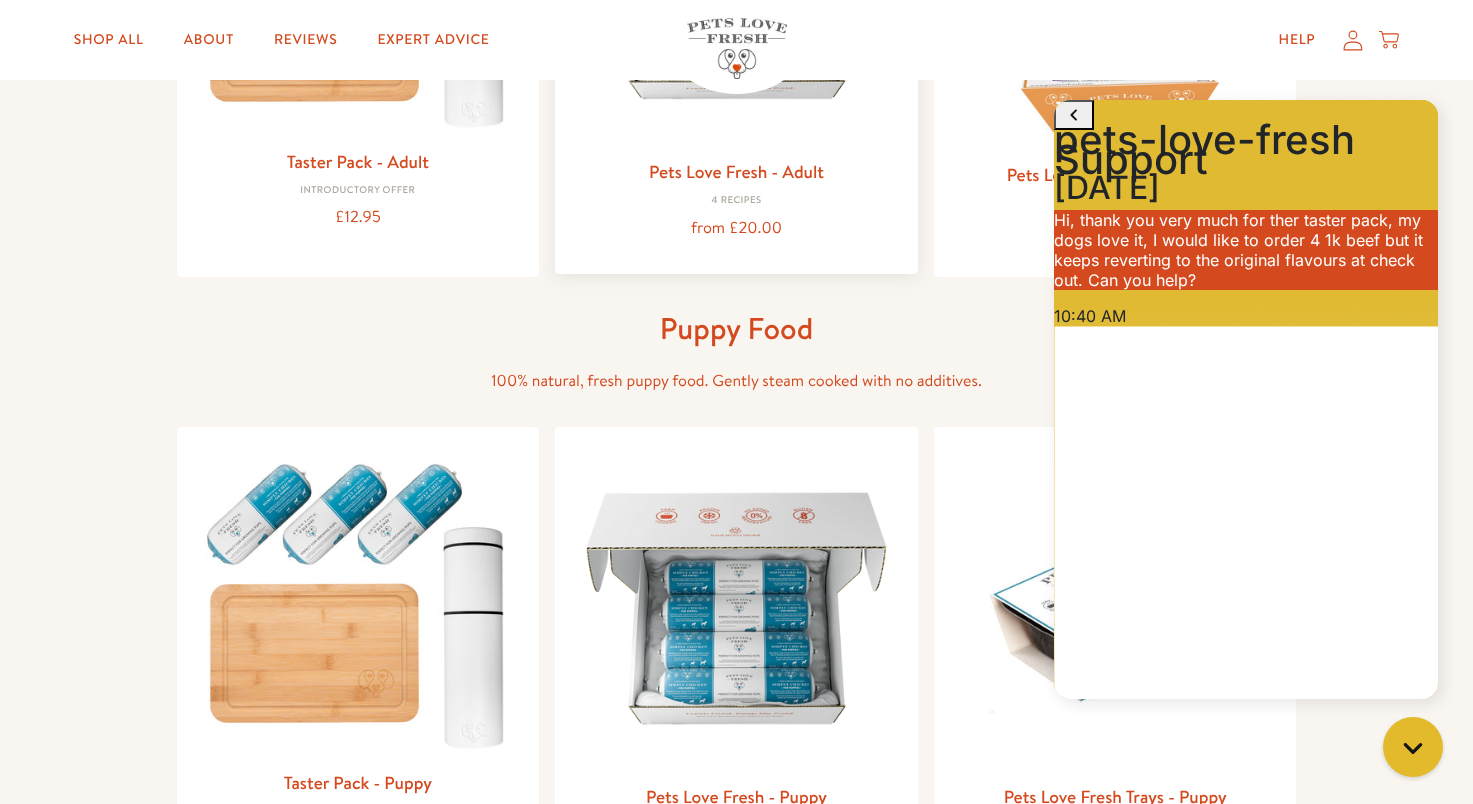 click at bounding box center [736, -17] 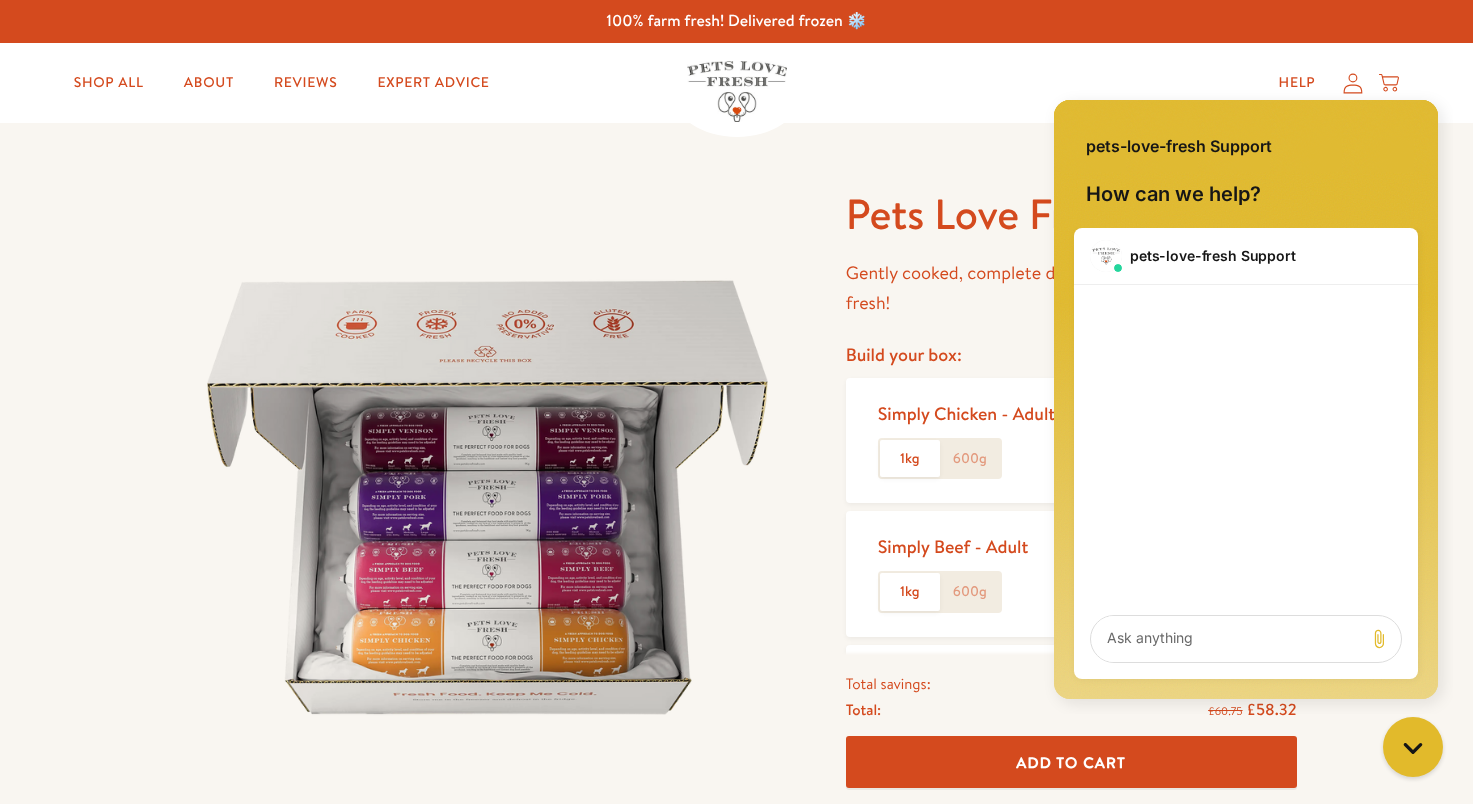 scroll, scrollTop: 0, scrollLeft: 0, axis: both 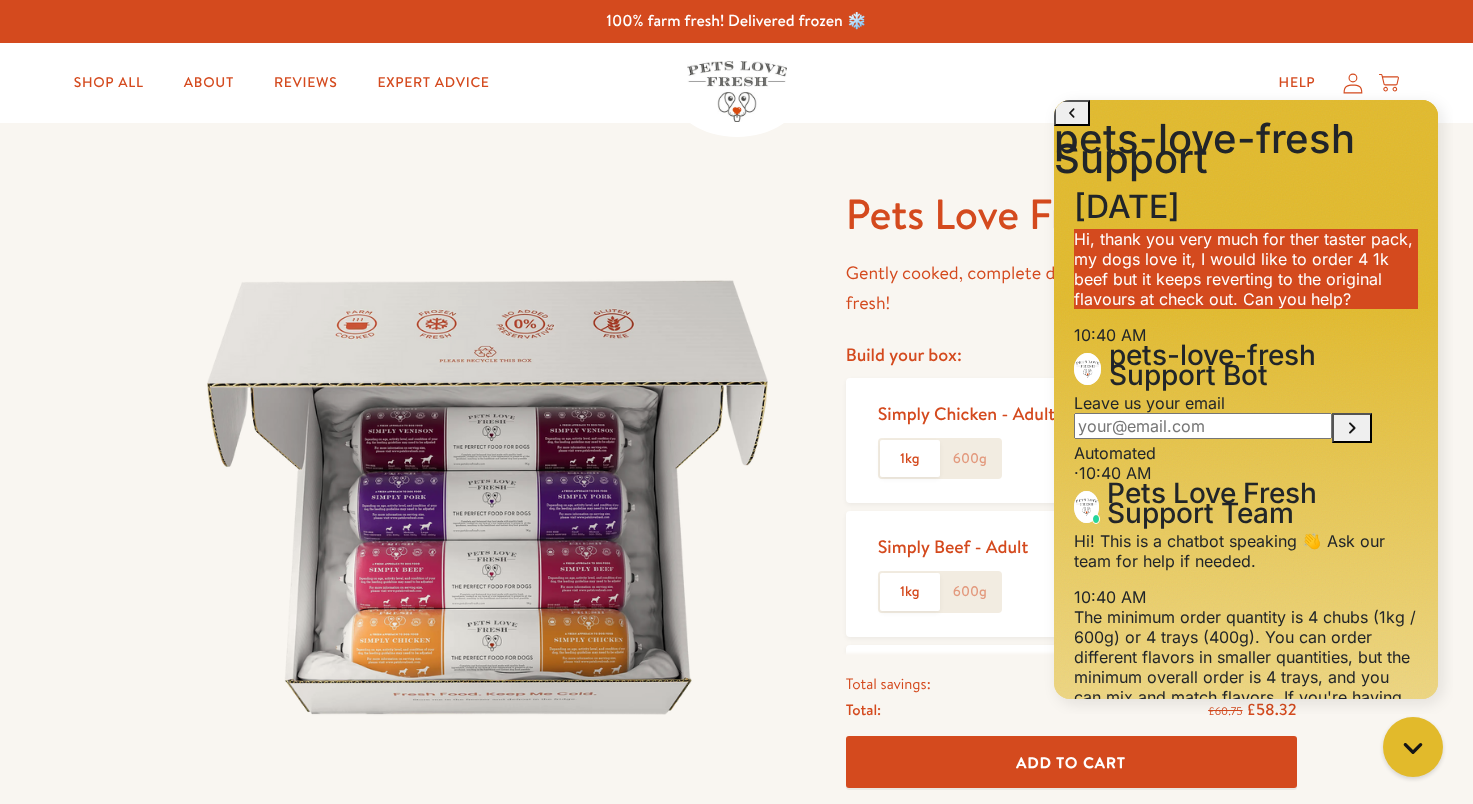 click at bounding box center [487, 497] 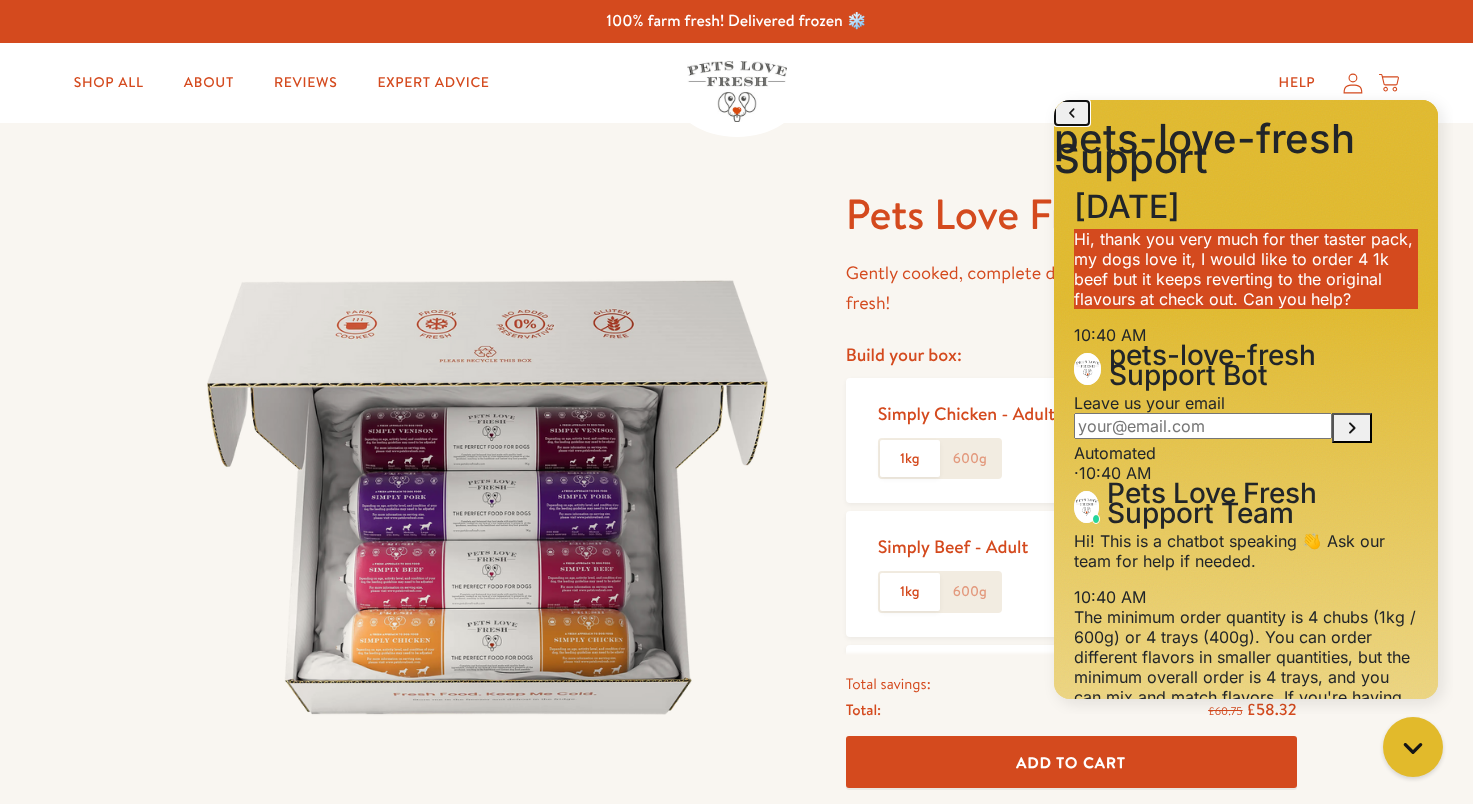 click 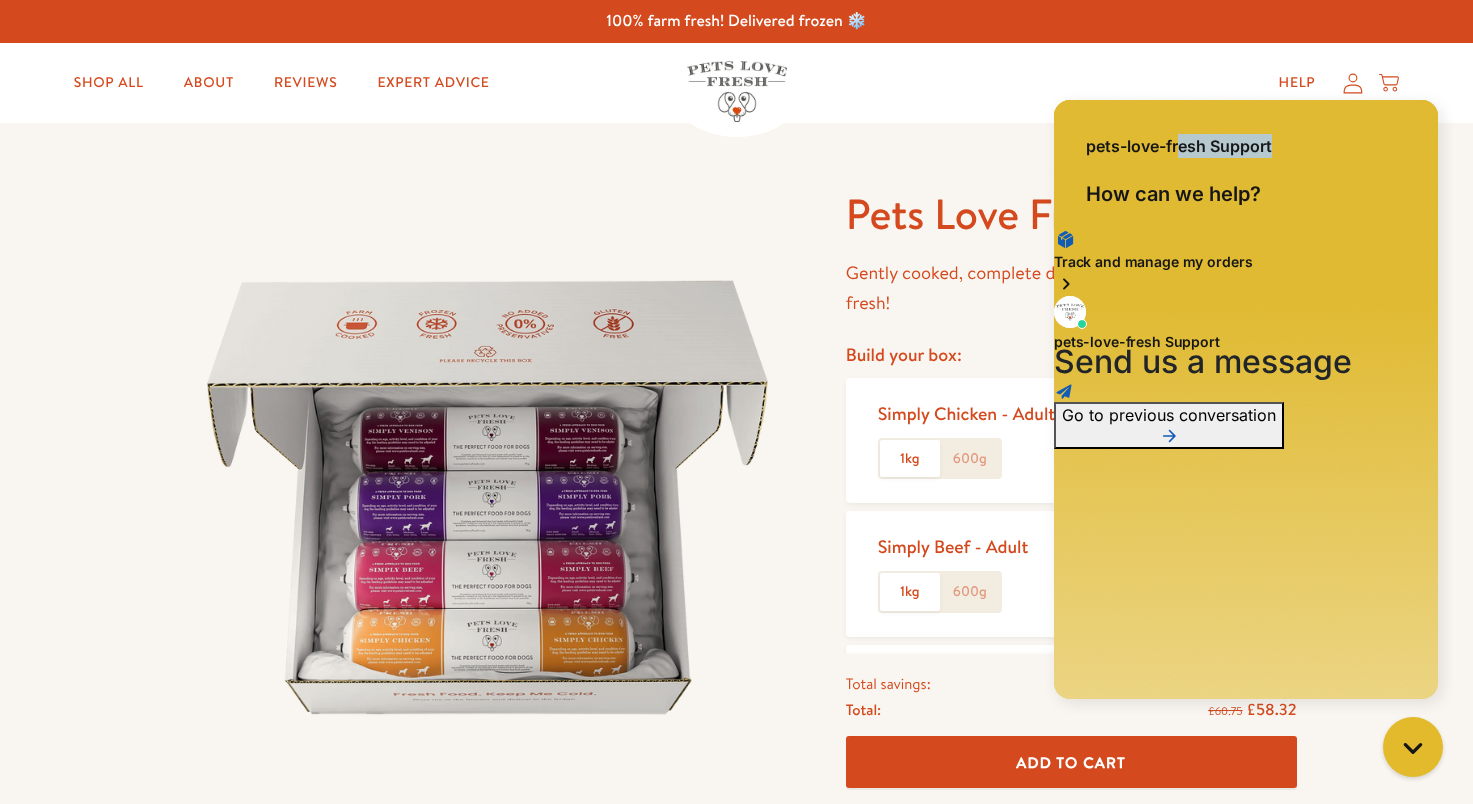 drag, startPoint x: 1350, startPoint y: 126, endPoint x: 1242, endPoint y: 109, distance: 109.32977 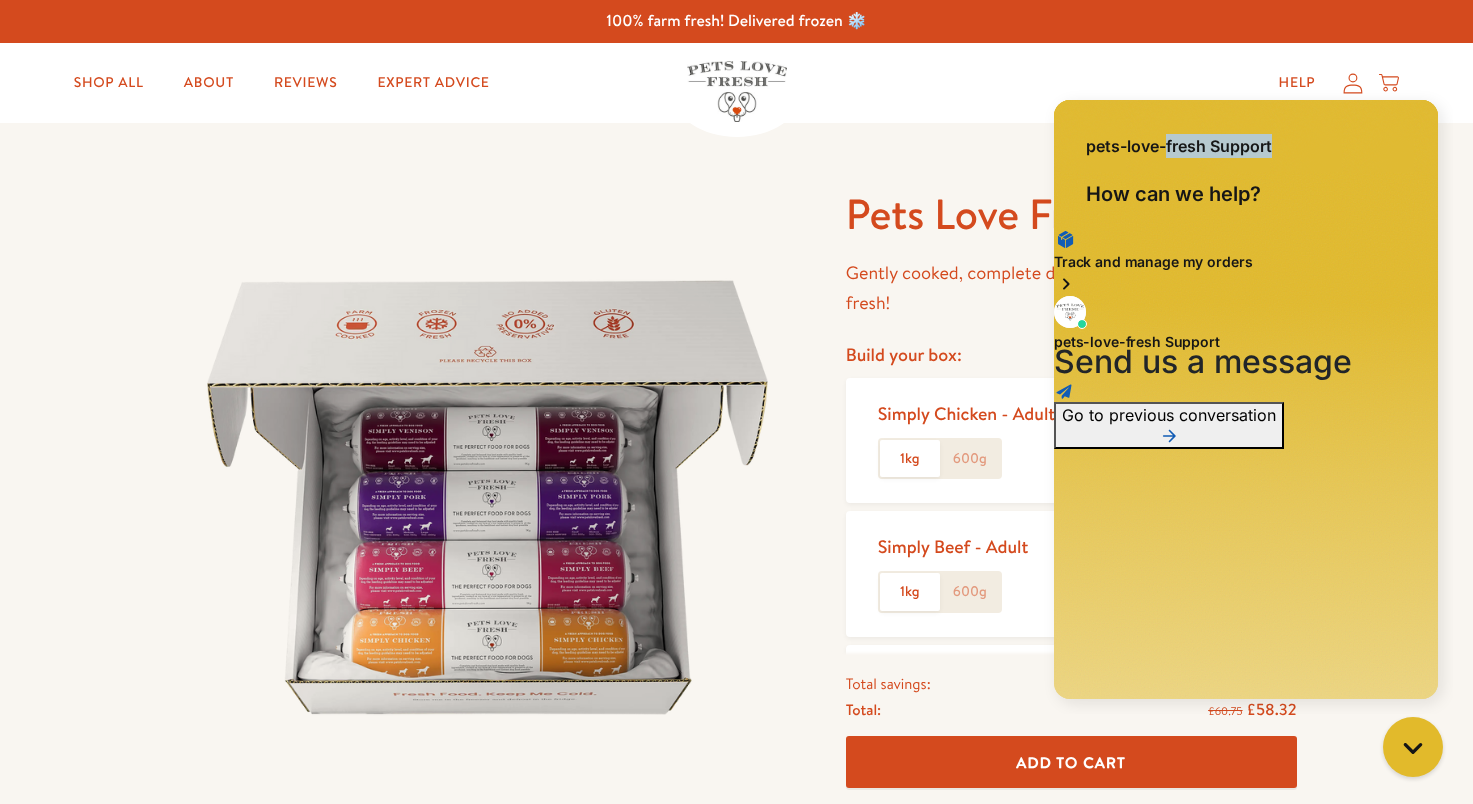 drag, startPoint x: 1168, startPoint y: 140, endPoint x: 1328, endPoint y: 133, distance: 160.15305 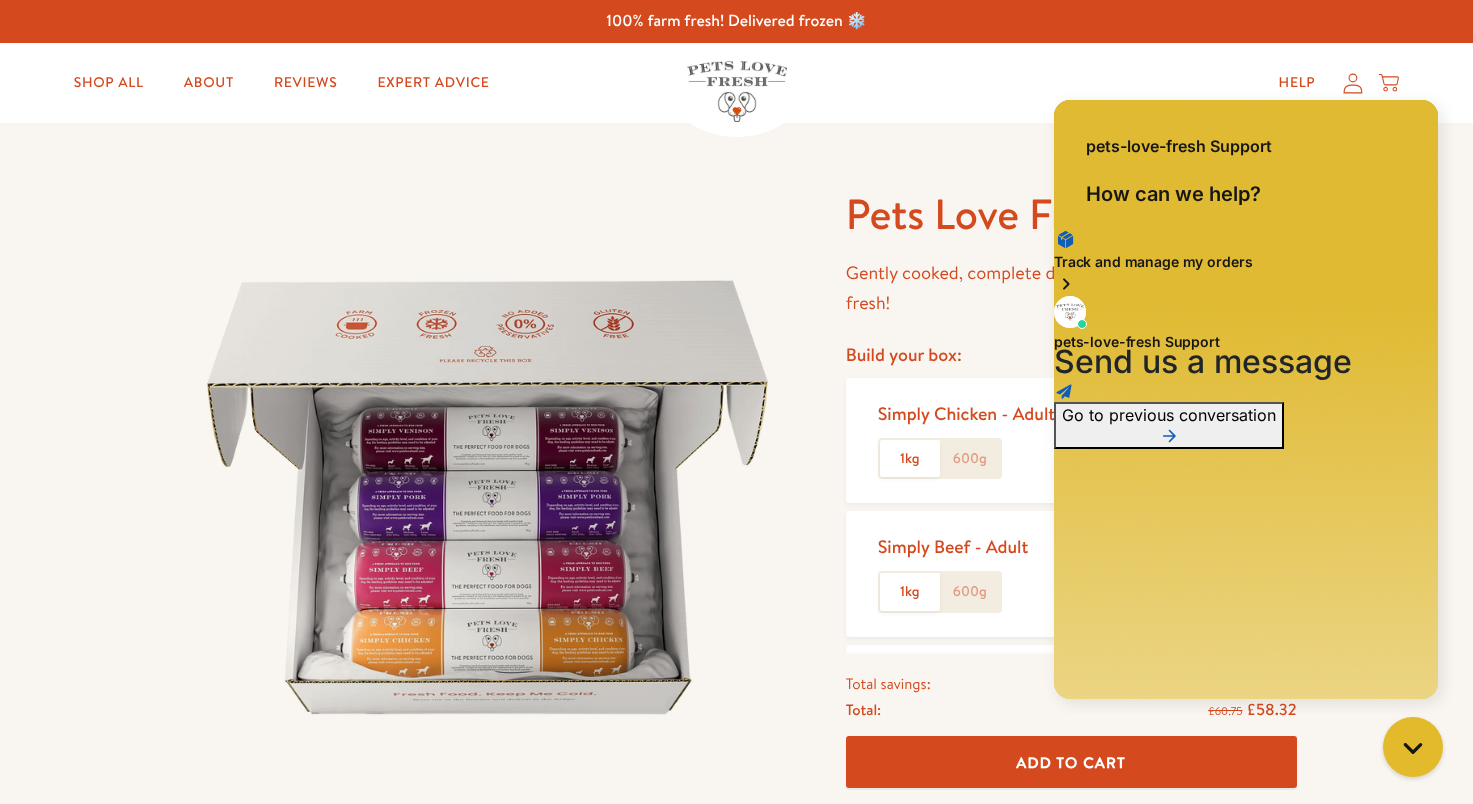 click on "Track and manage my orders pets-love-fresh Support Send us a message Go to previous conversation" at bounding box center [1246, 338] 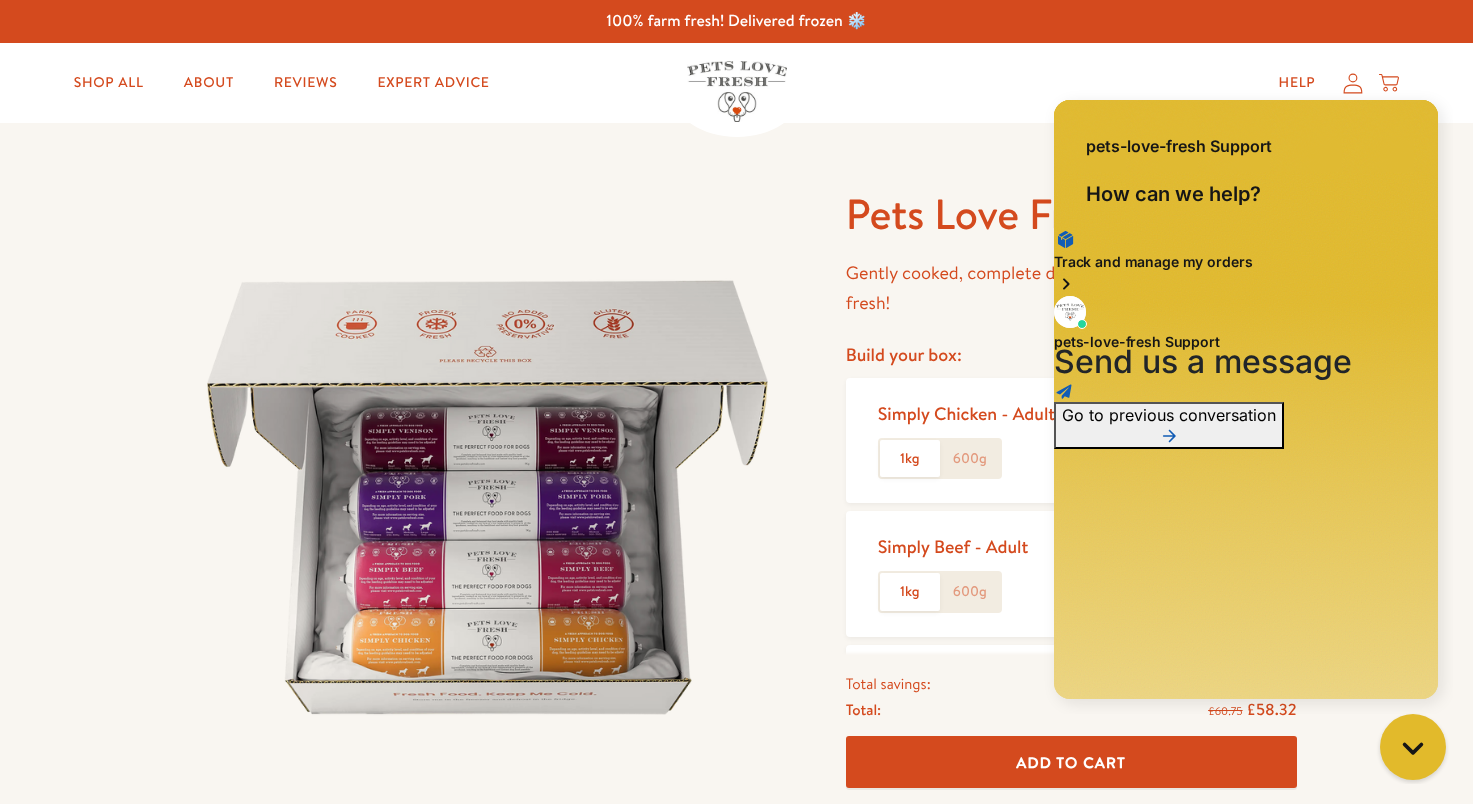click at bounding box center (1413, 747) 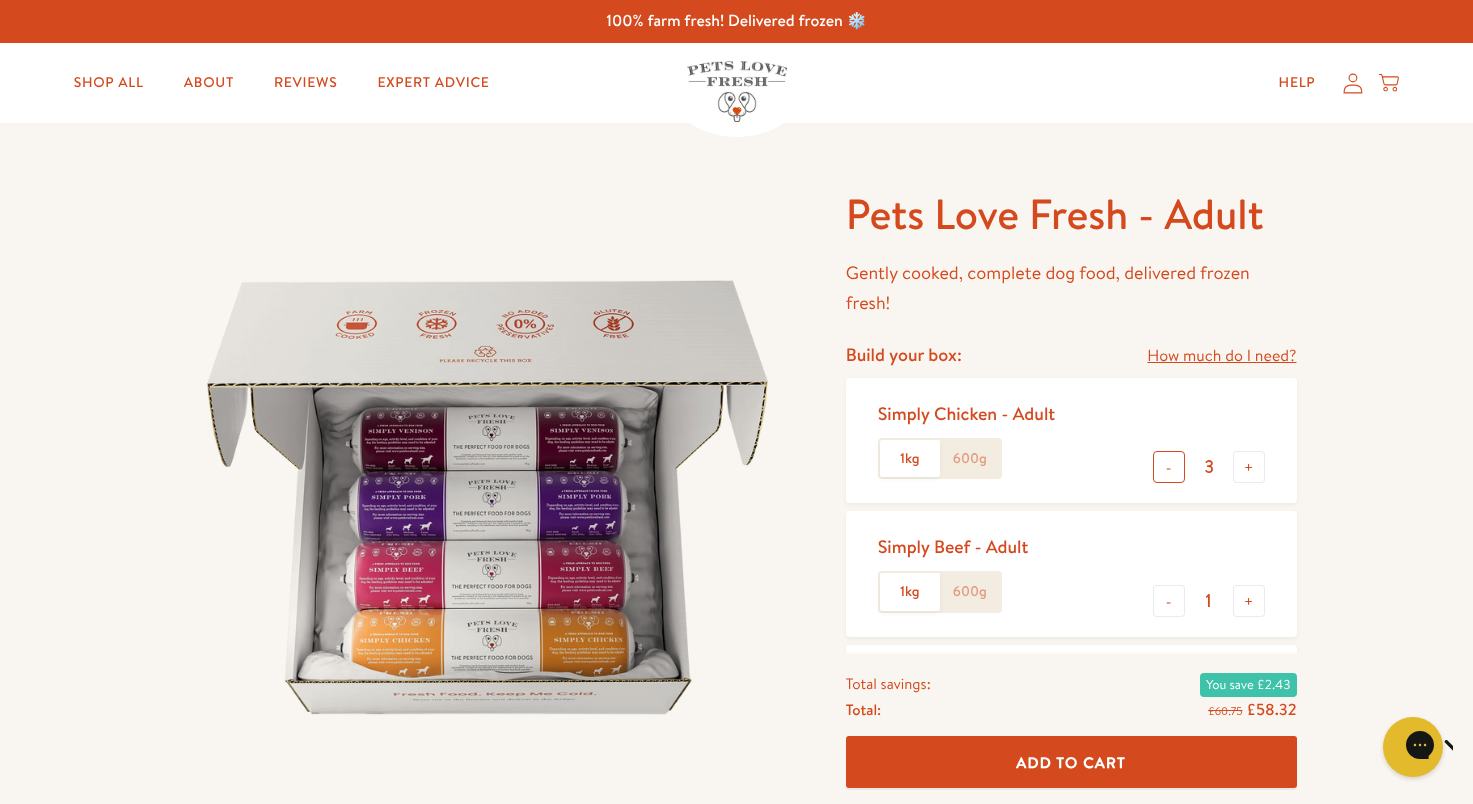 click on "-" at bounding box center (1169, 467) 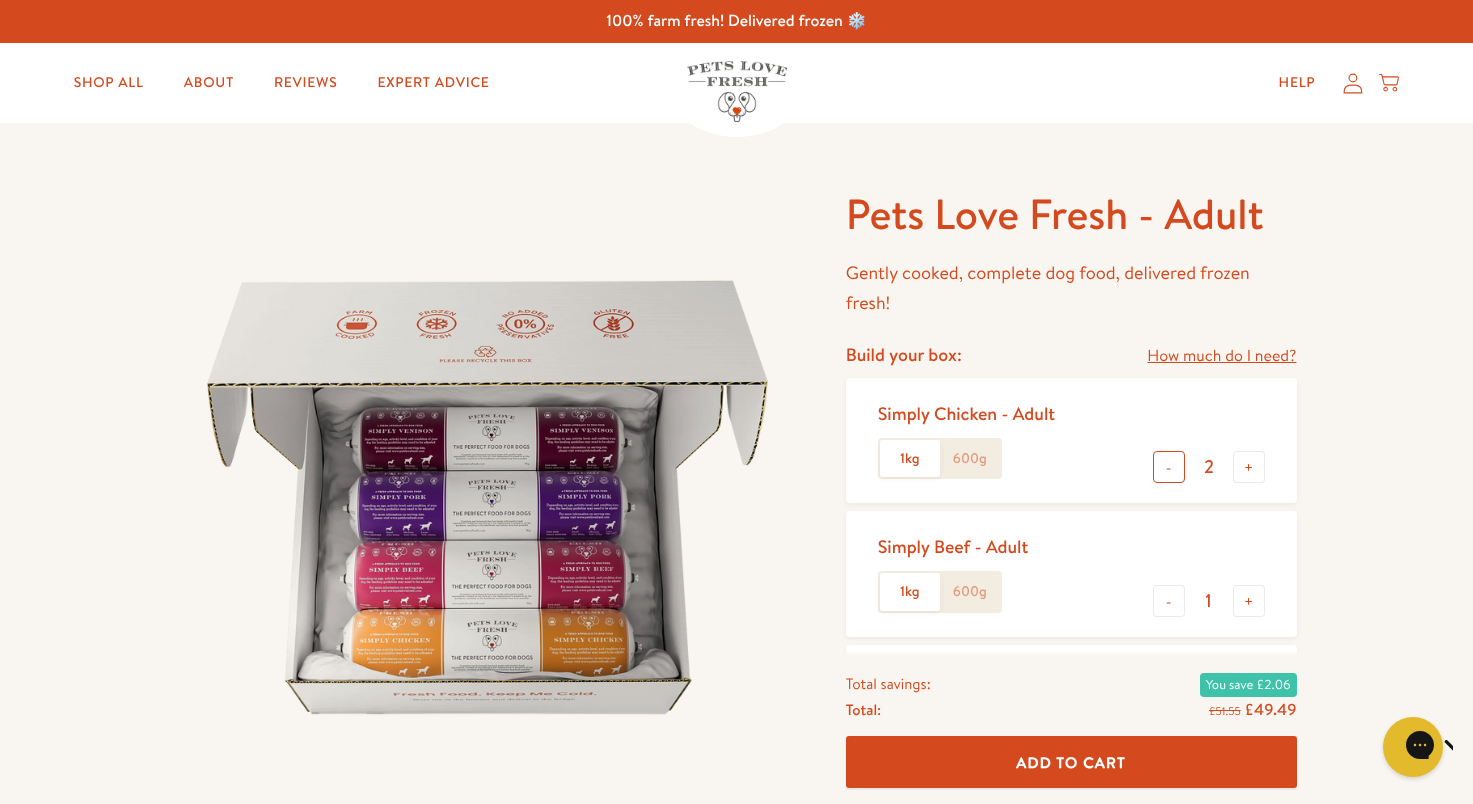 click on "-" at bounding box center (1169, 467) 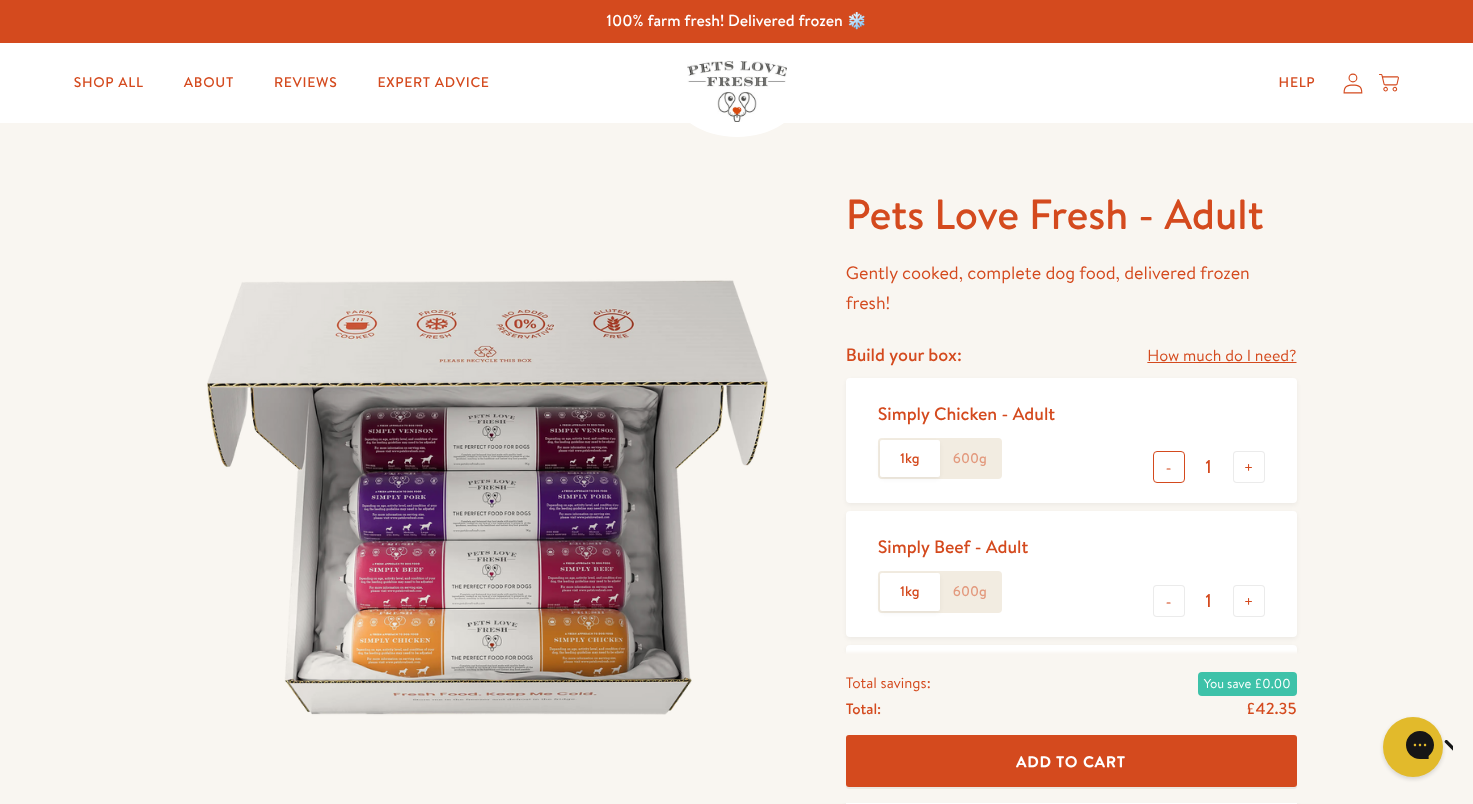 click on "-" at bounding box center (1169, 467) 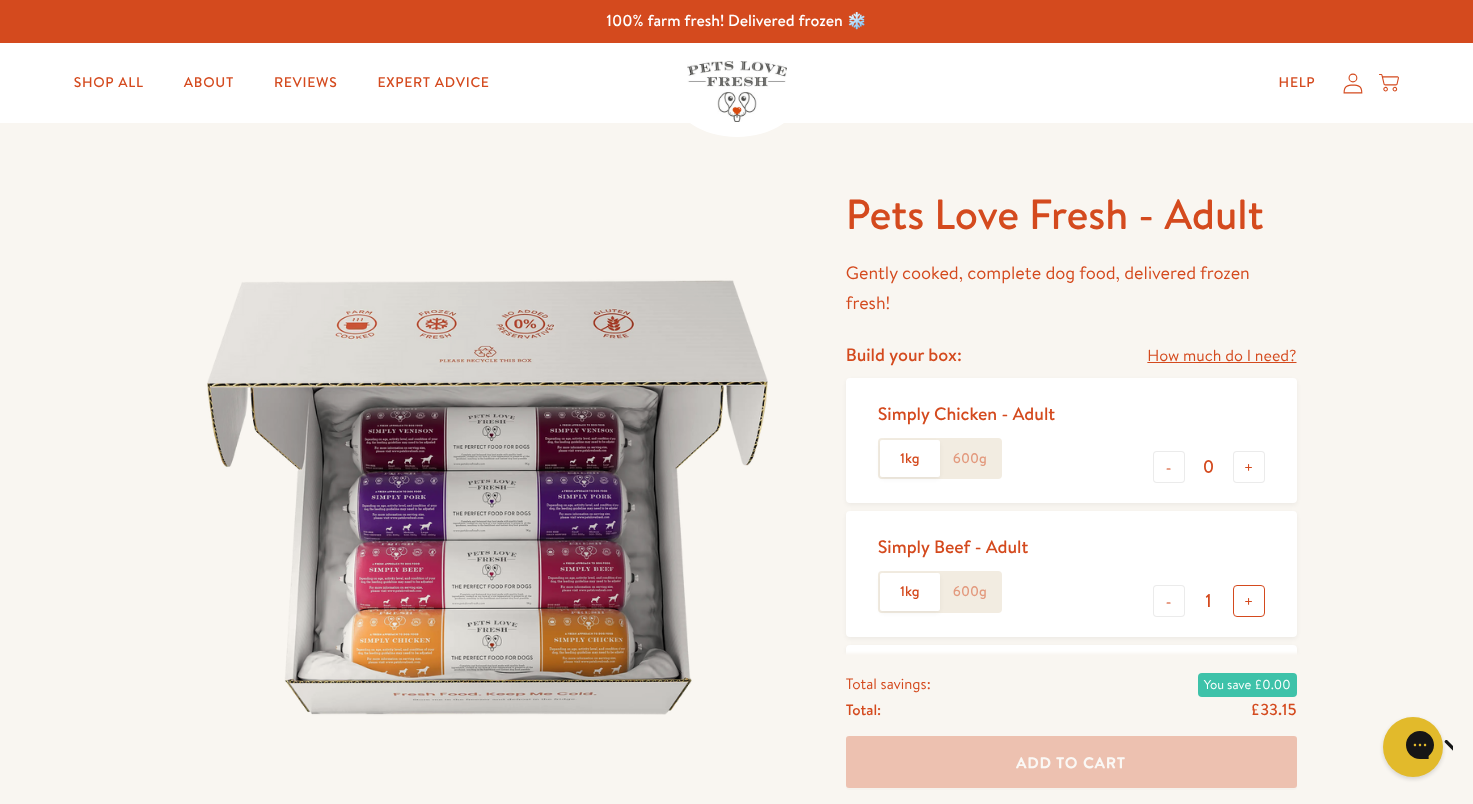 click on "+" at bounding box center (1249, 601) 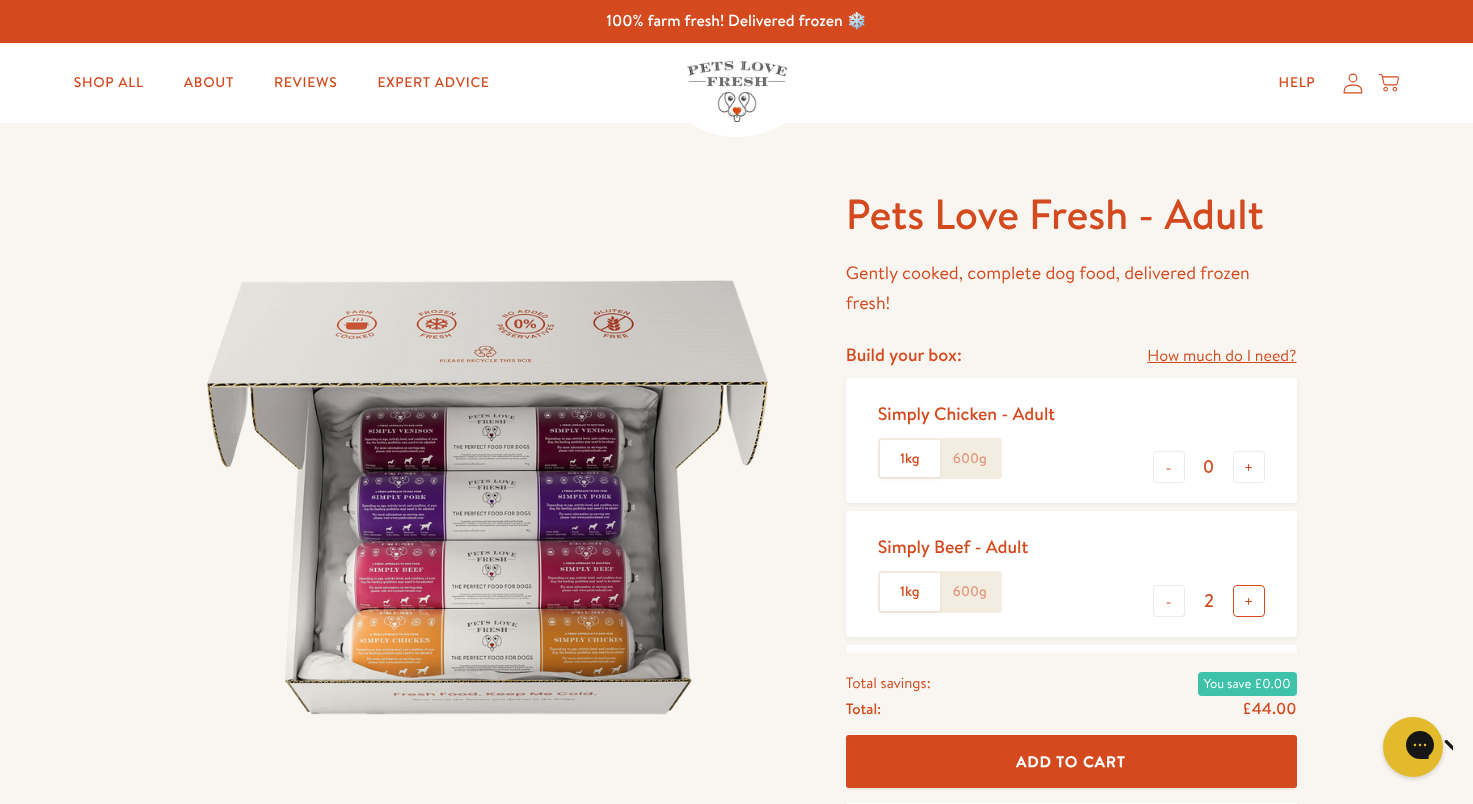 click on "+" at bounding box center [1249, 601] 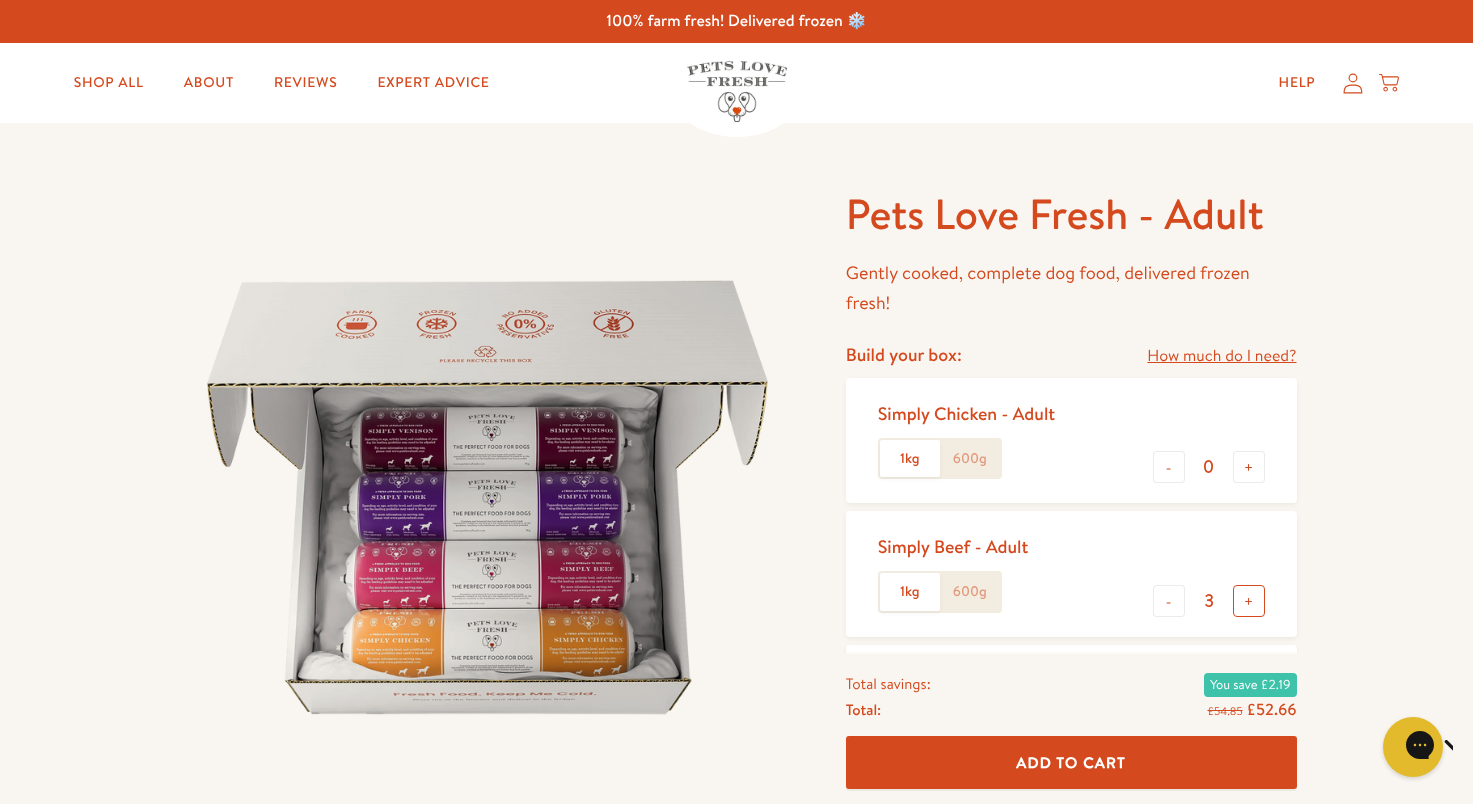 click on "+" at bounding box center (1249, 601) 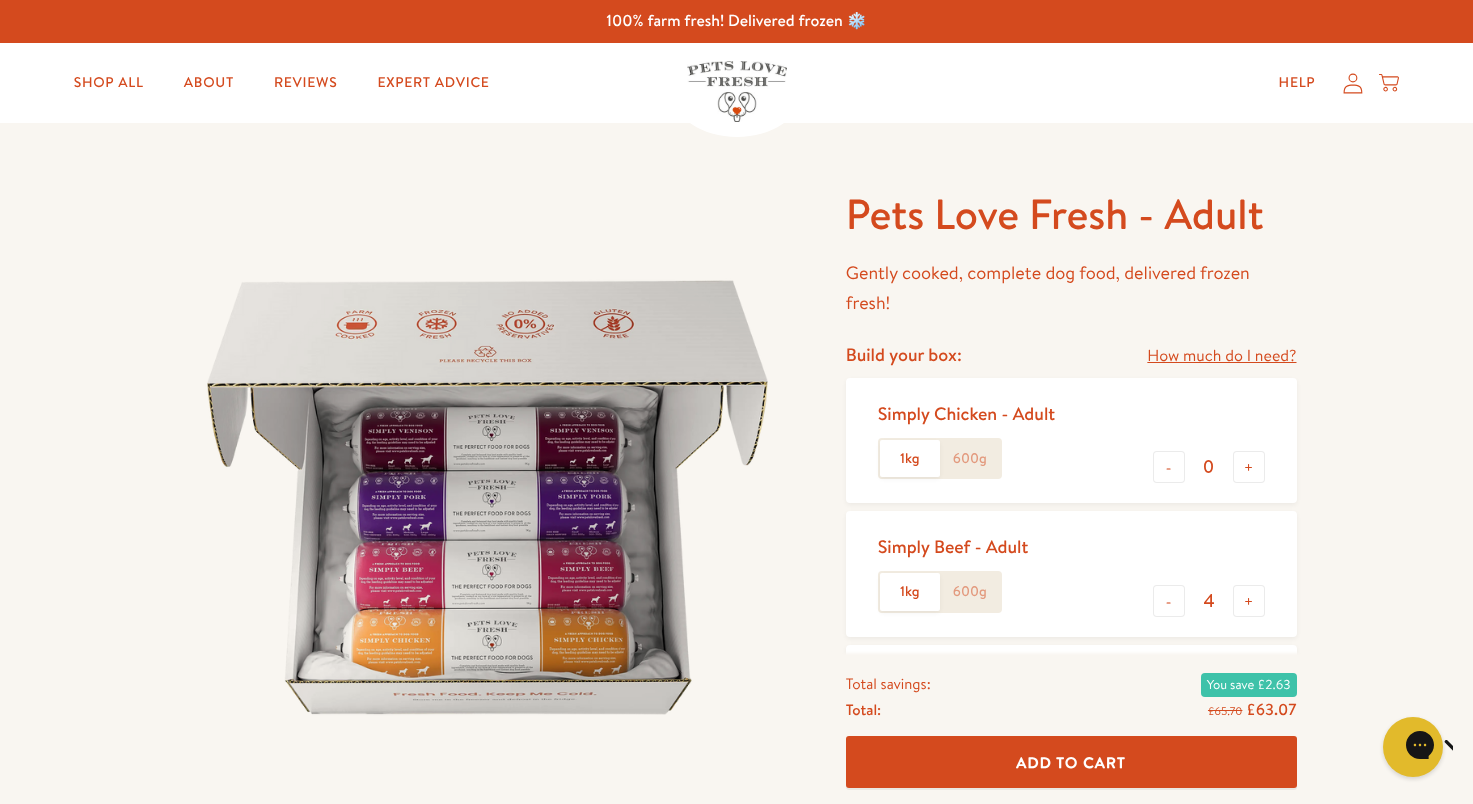 click on "Total savings:
You save £2.63" at bounding box center [1071, 683] 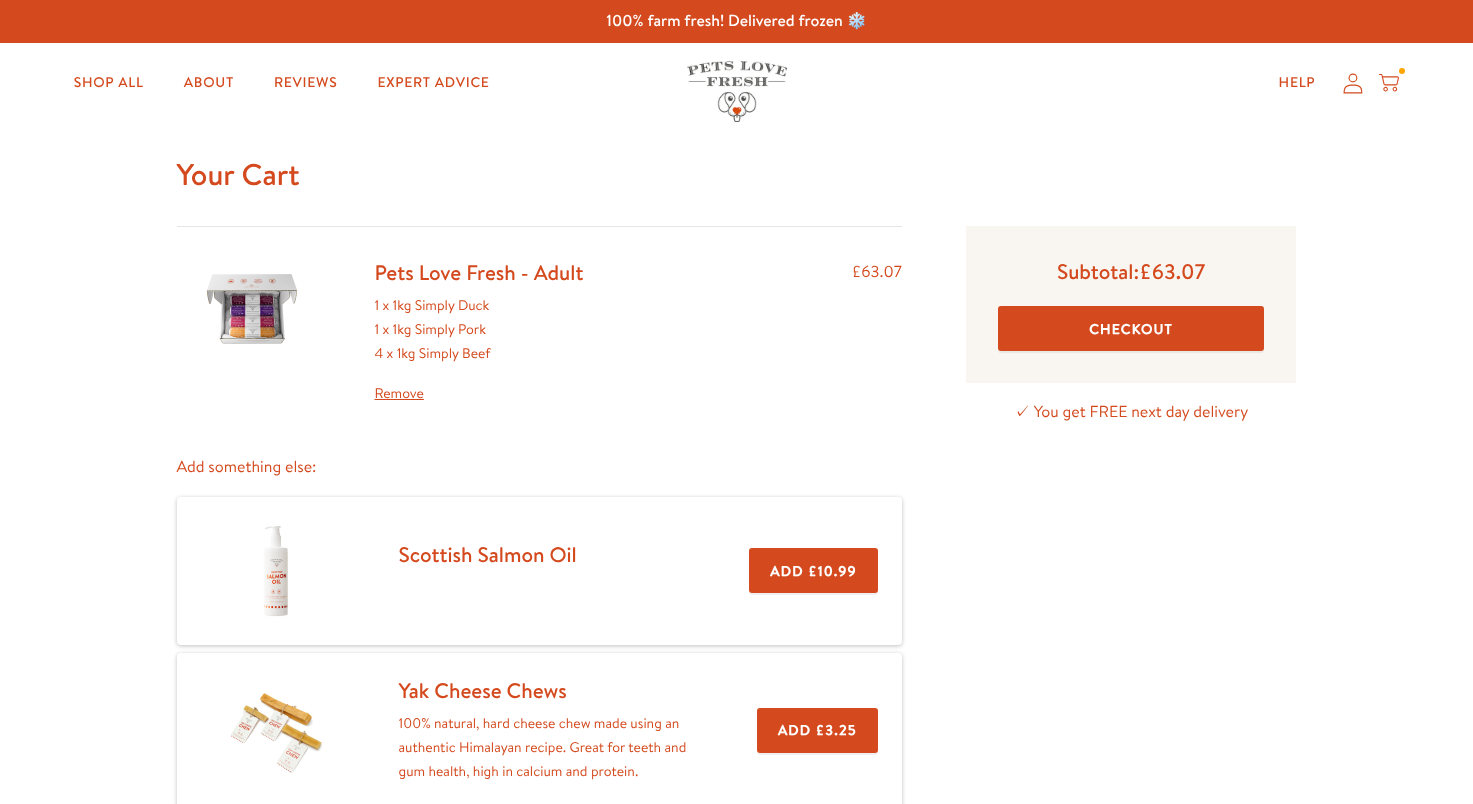 scroll, scrollTop: 0, scrollLeft: 0, axis: both 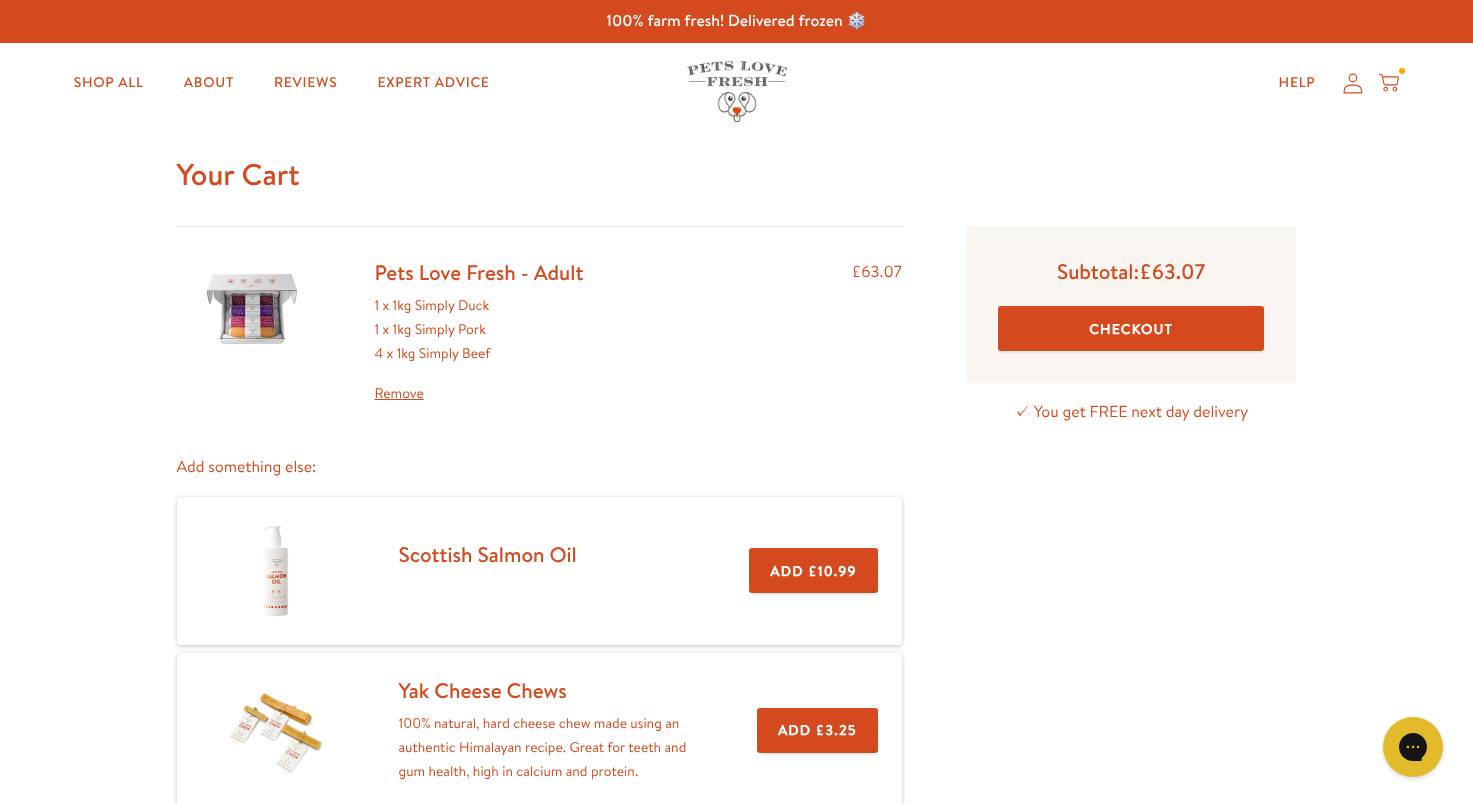 click on "Remove" at bounding box center [479, 394] 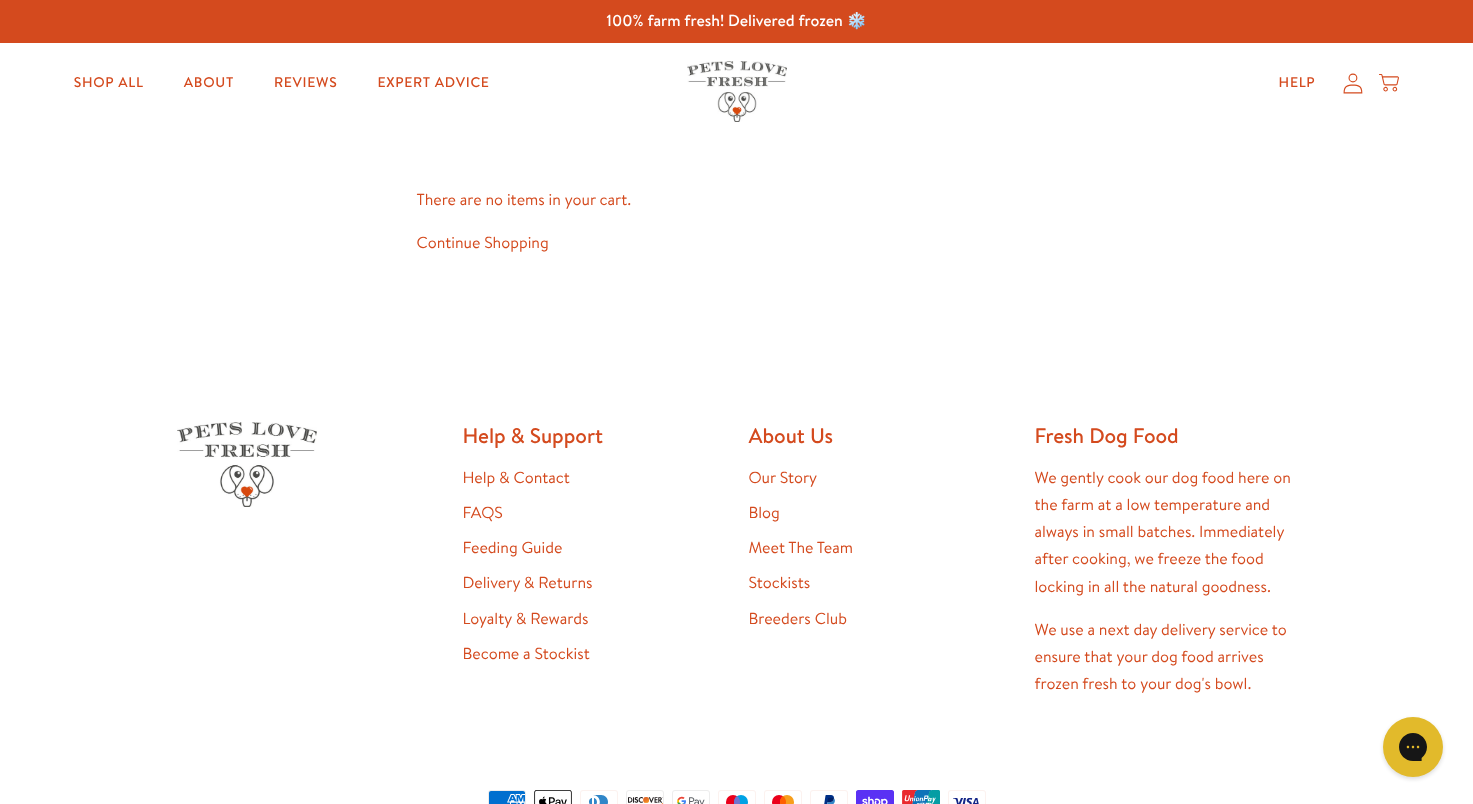 scroll, scrollTop: 0, scrollLeft: 0, axis: both 